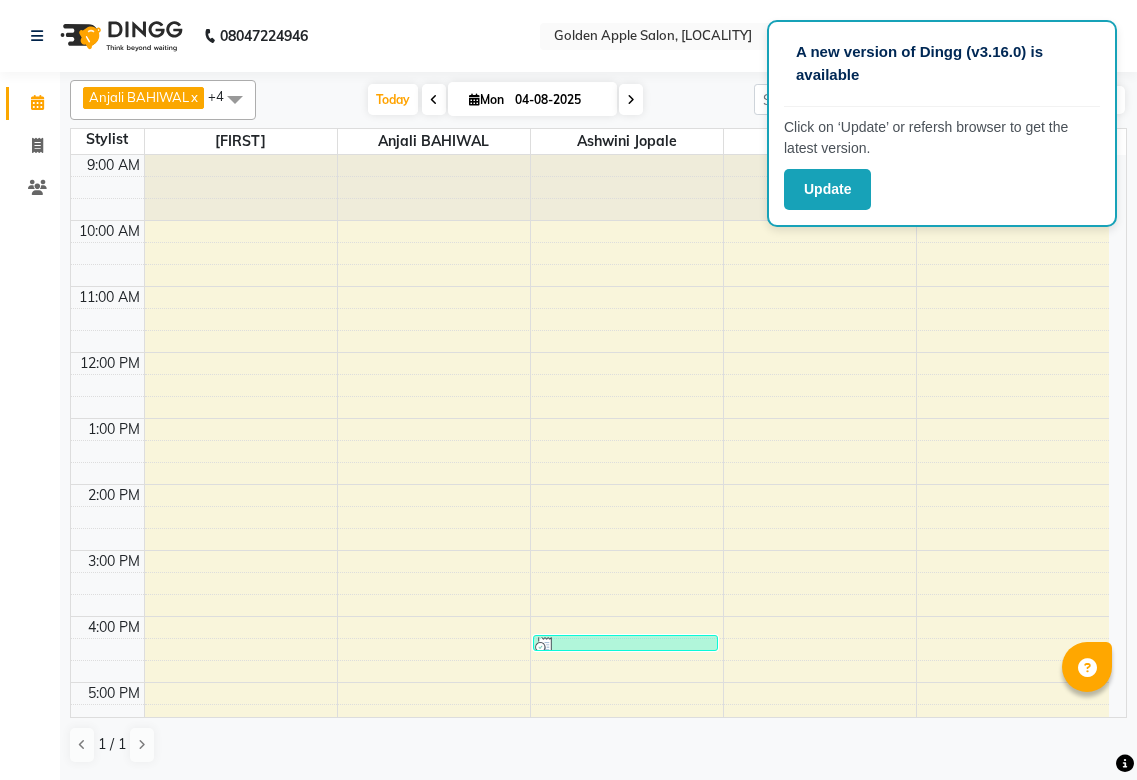 scroll, scrollTop: 0, scrollLeft: 0, axis: both 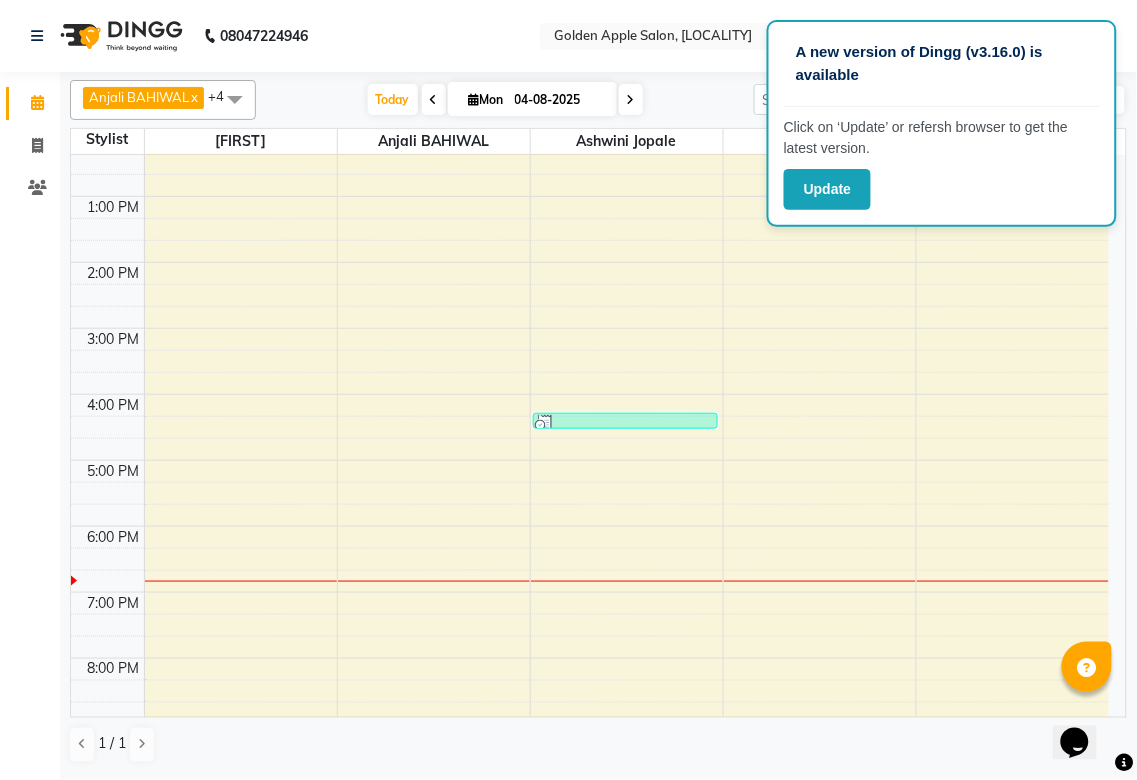 click on "9:00 AM 10:00 AM 11:00 AM 12:00 PM 1:00 PM 2:00 PM 3:00 PM 4:00 PM 5:00 PM 6:00 PM 7:00 PM 8:00 PM 9:00 PM     [FIRST] [LAST], TK01, 04:15 PM-04:30 PM, eyebrows" at bounding box center [590, 361] 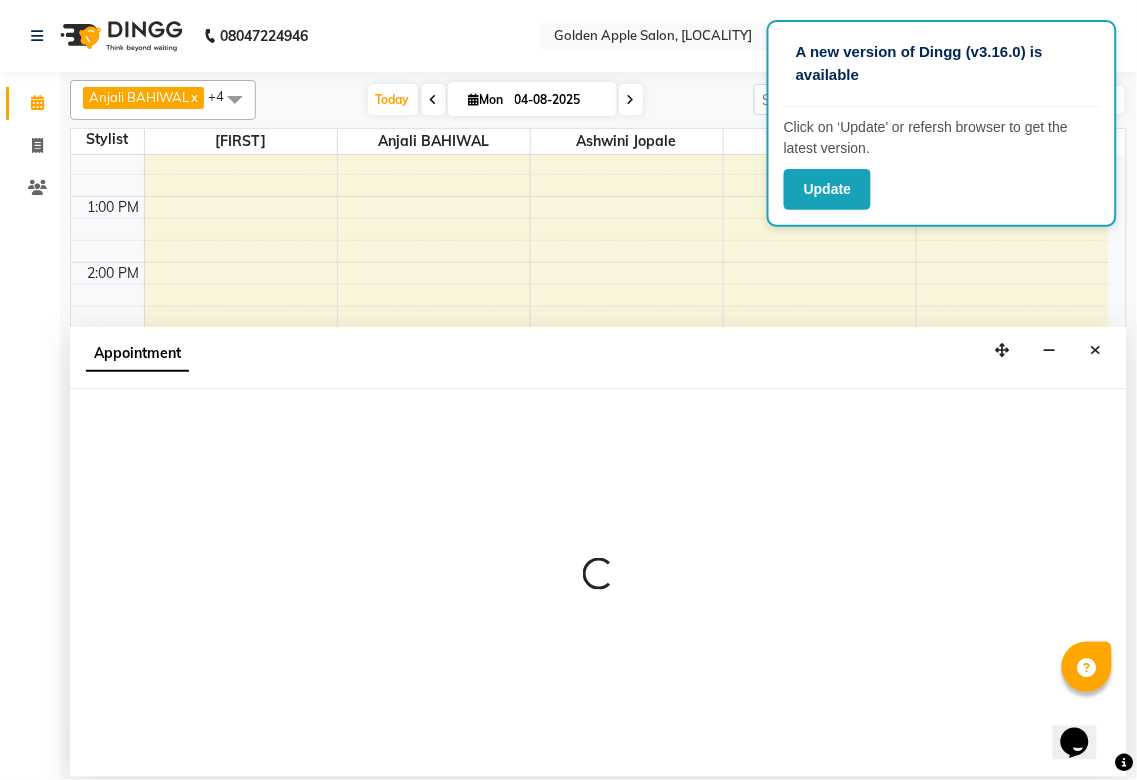 select on "54411" 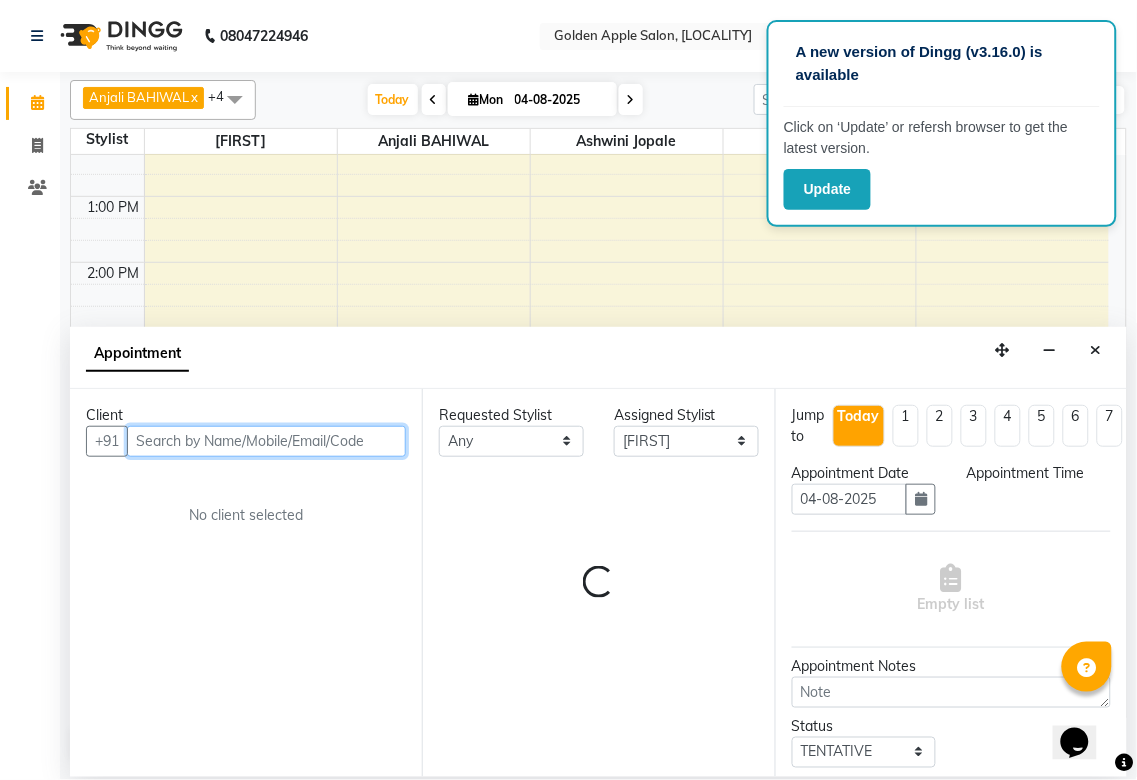 select on "1080" 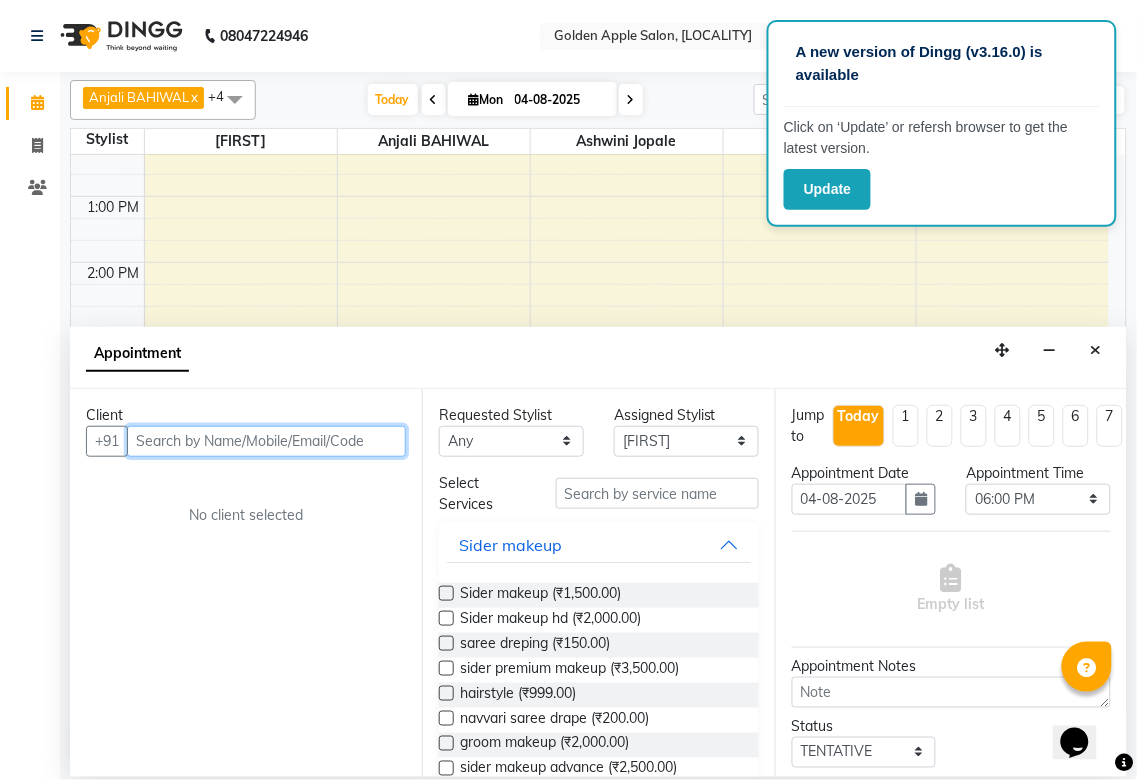 click at bounding box center [266, 441] 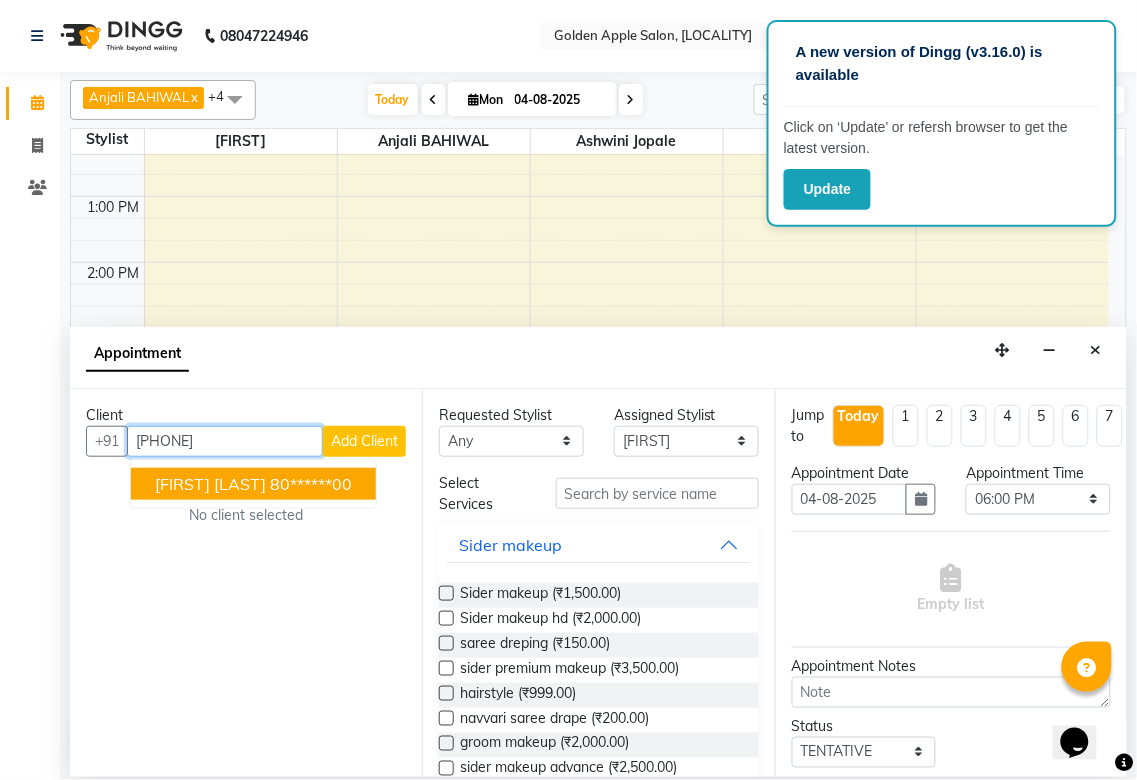 click on "[FIRST] [LAST]" at bounding box center [210, 484] 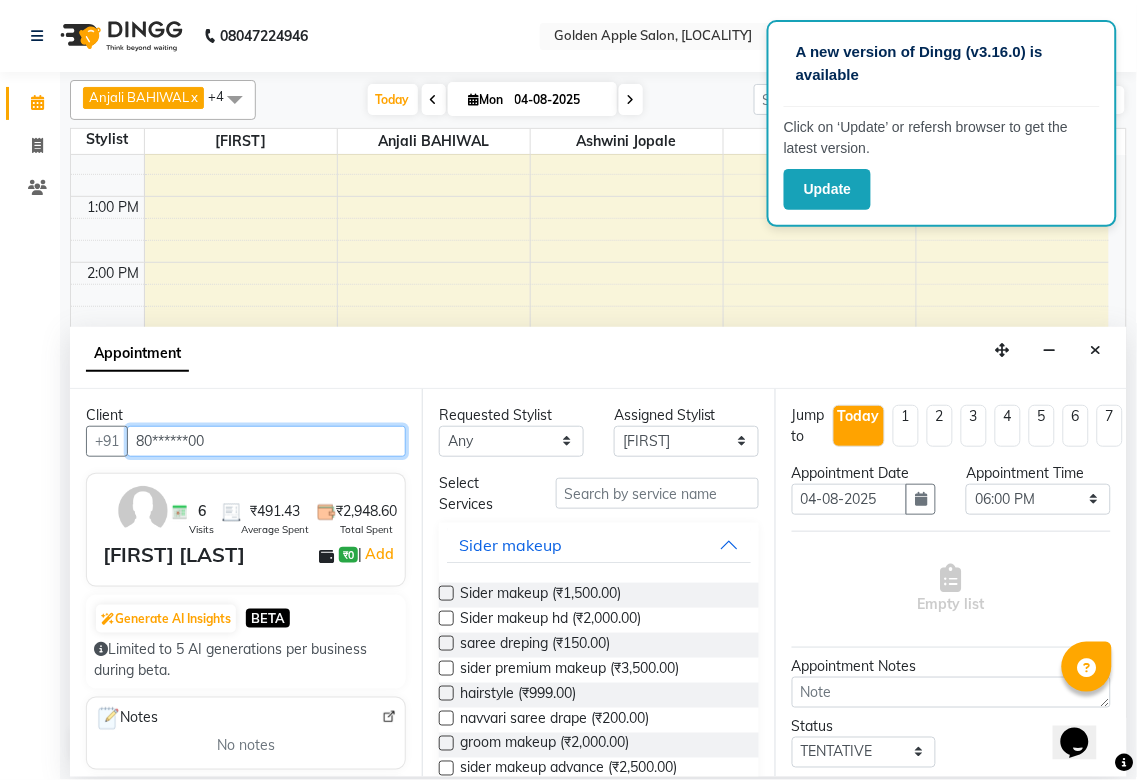 type on "80******00" 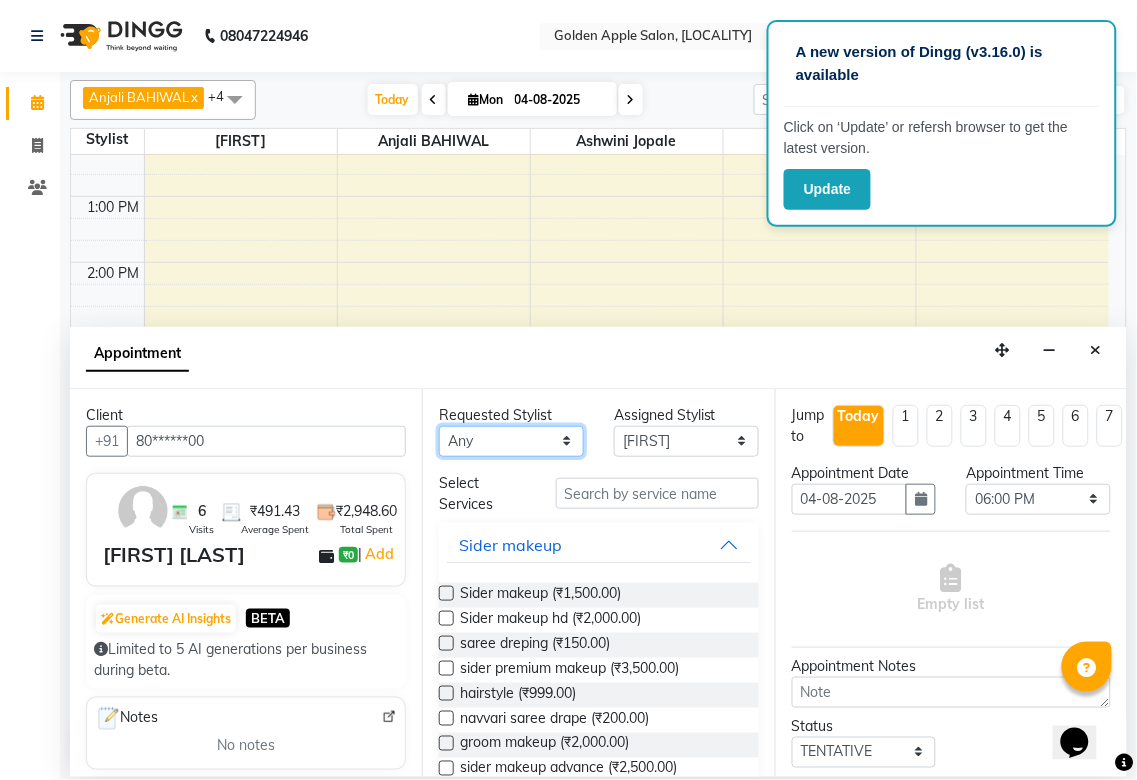 click on "Any Aditya Anjali  BAHIWAL Aparana Satarrdekar ashwini jopale dolly kannan  Harshika Hire operator vijay ahire" at bounding box center (511, 441) 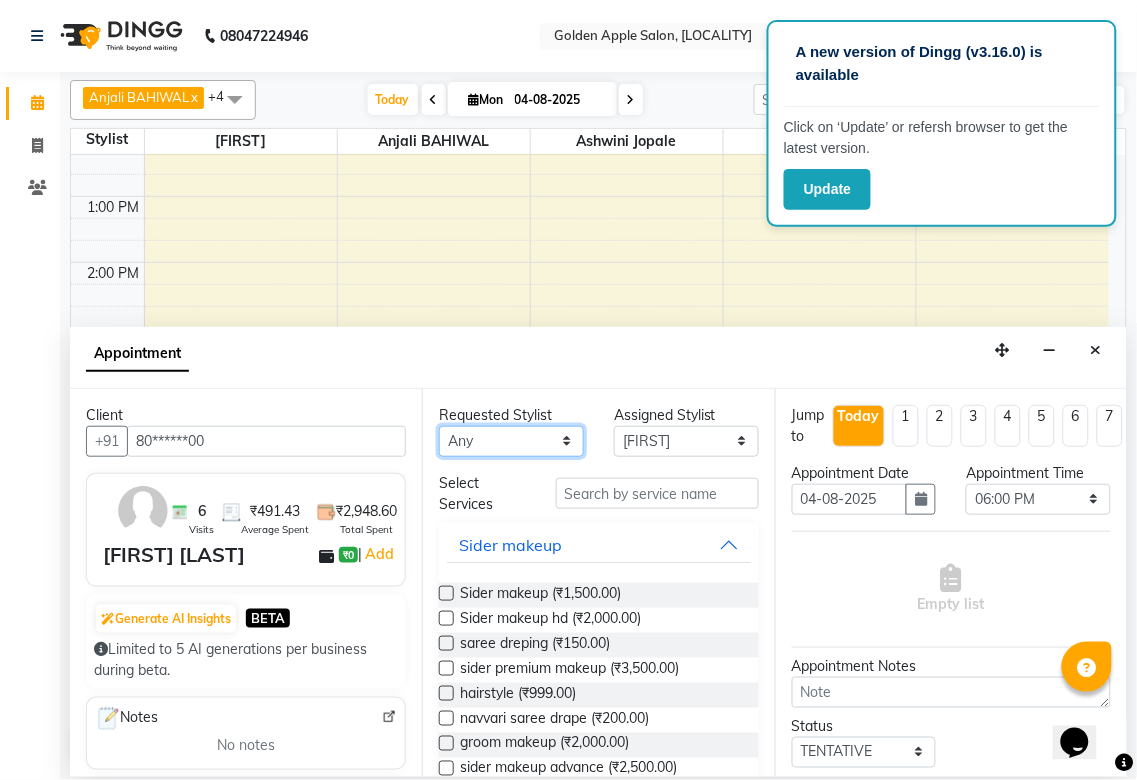select on "54411" 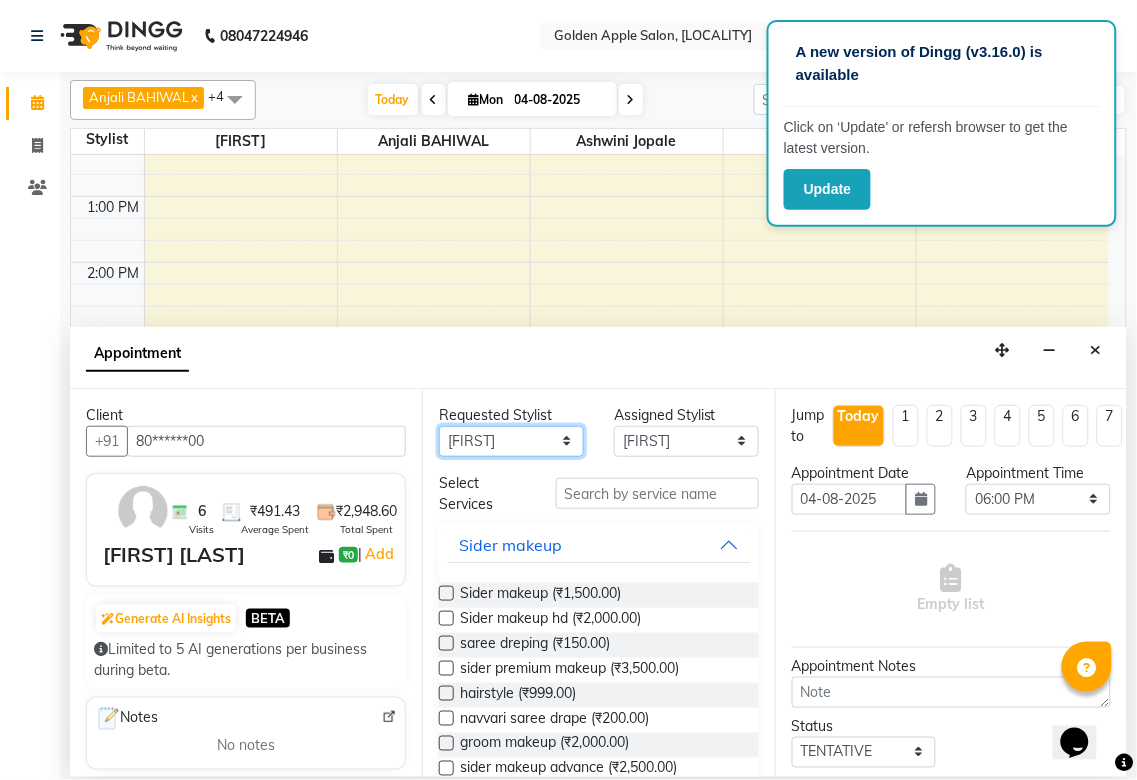 click on "Any Aditya Anjali  BAHIWAL Aparana Satarrdekar ashwini jopale dolly kannan  Harshika Hire operator vijay ahire" at bounding box center [511, 441] 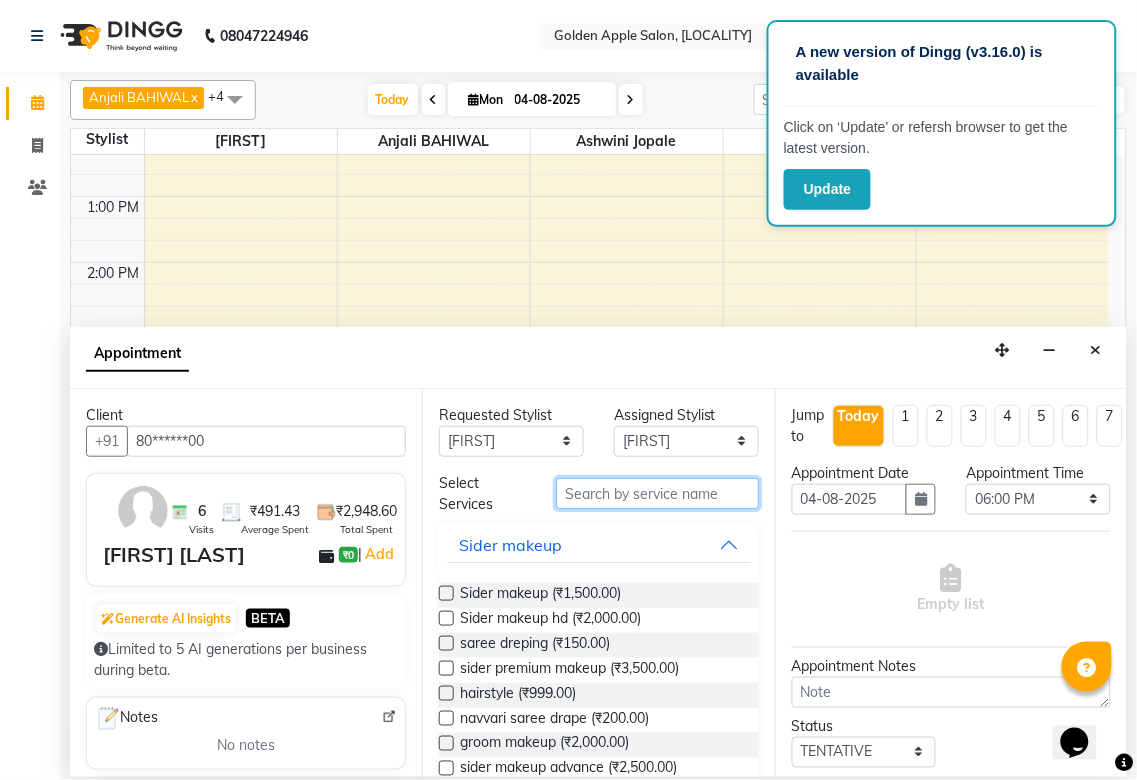click at bounding box center [657, 493] 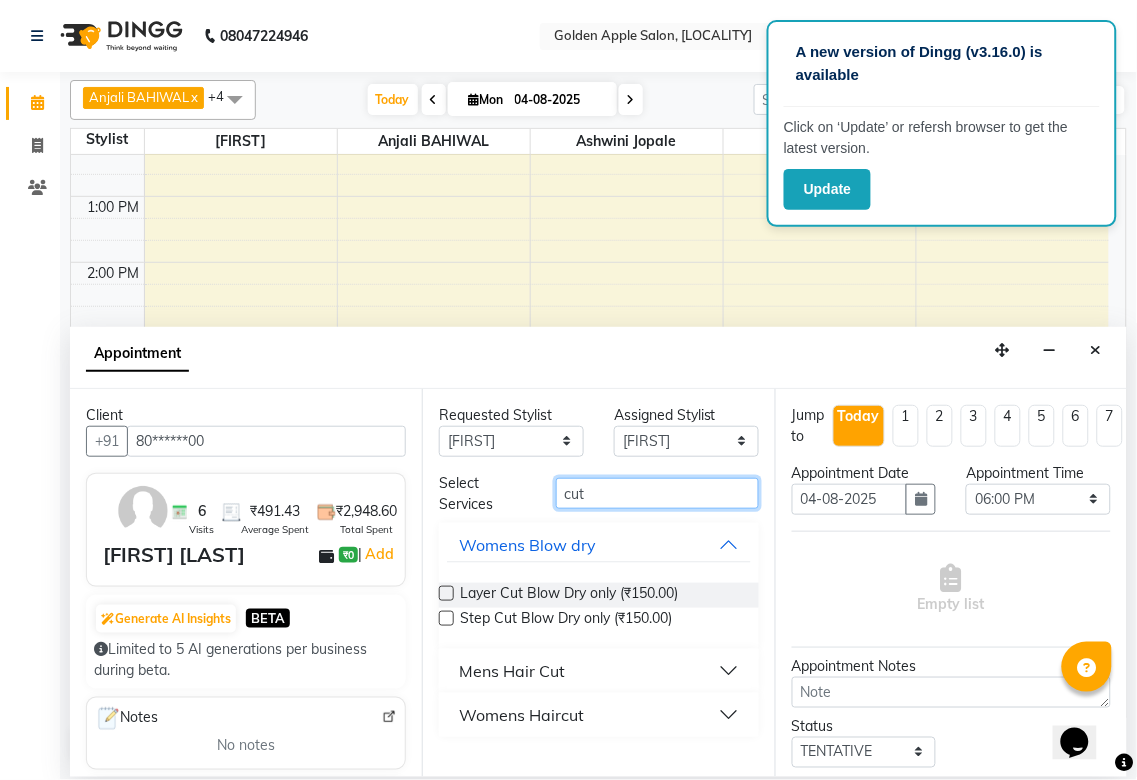 type on "cut" 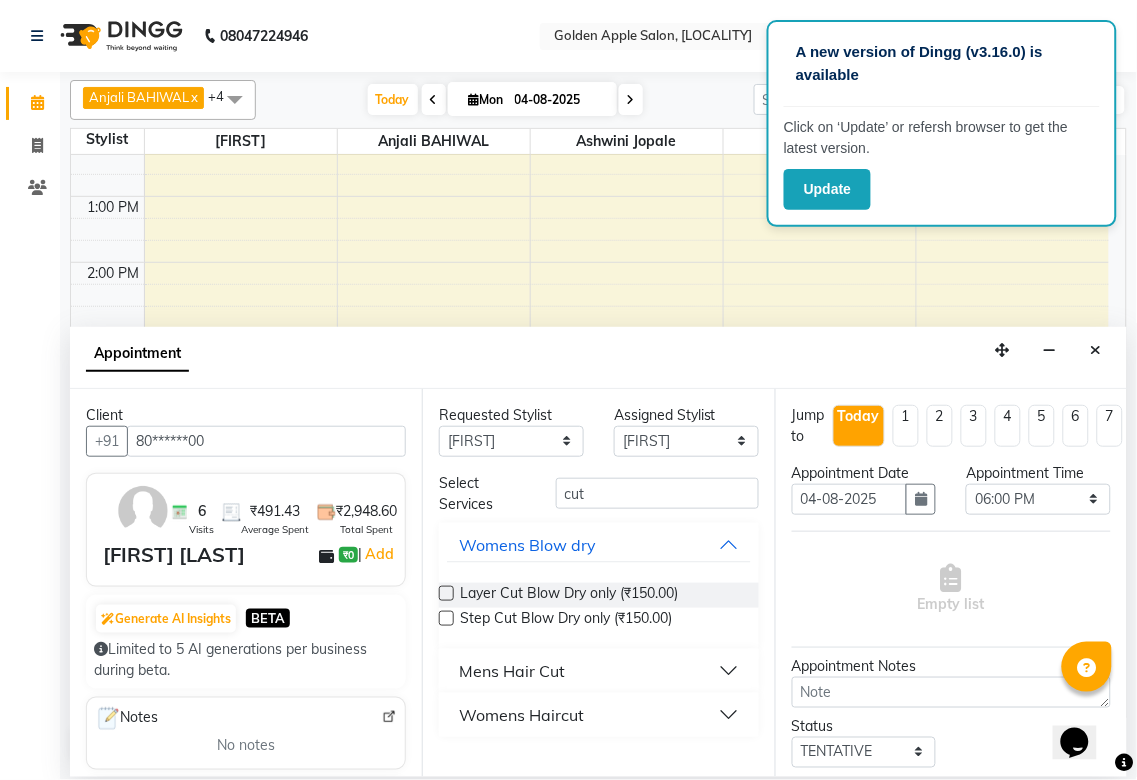 click on "Mens Hair Cut" at bounding box center [512, 671] 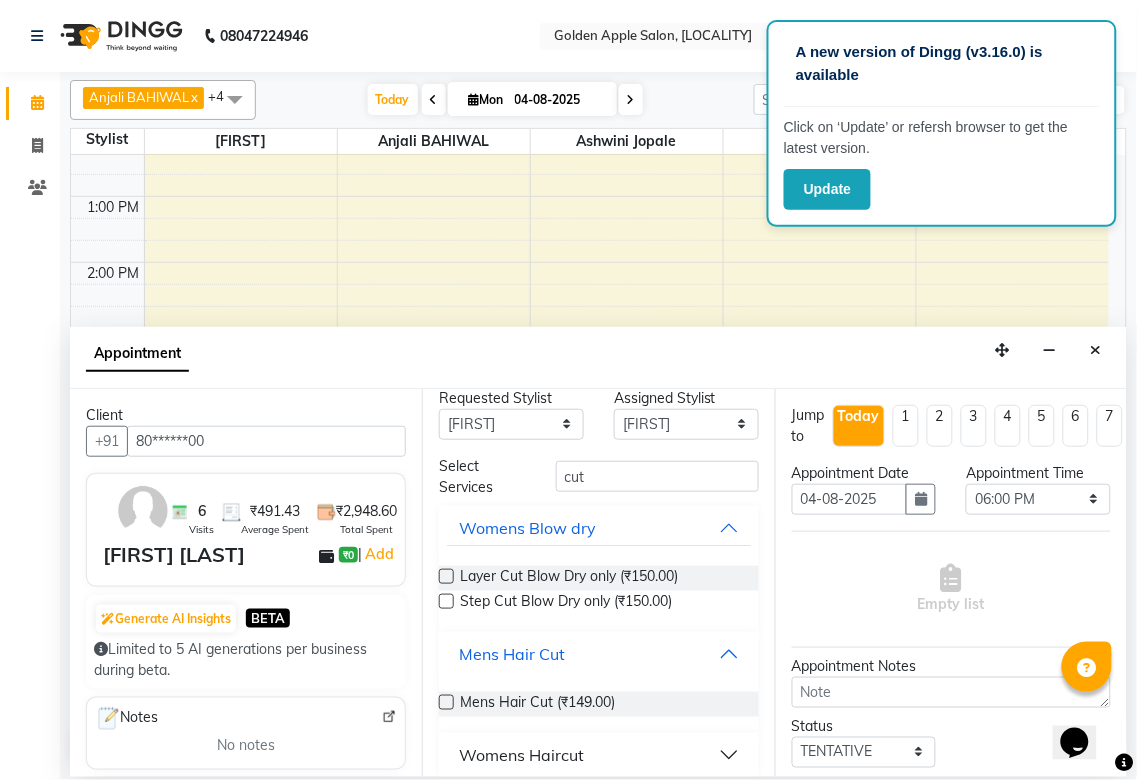 scroll, scrollTop: 32, scrollLeft: 0, axis: vertical 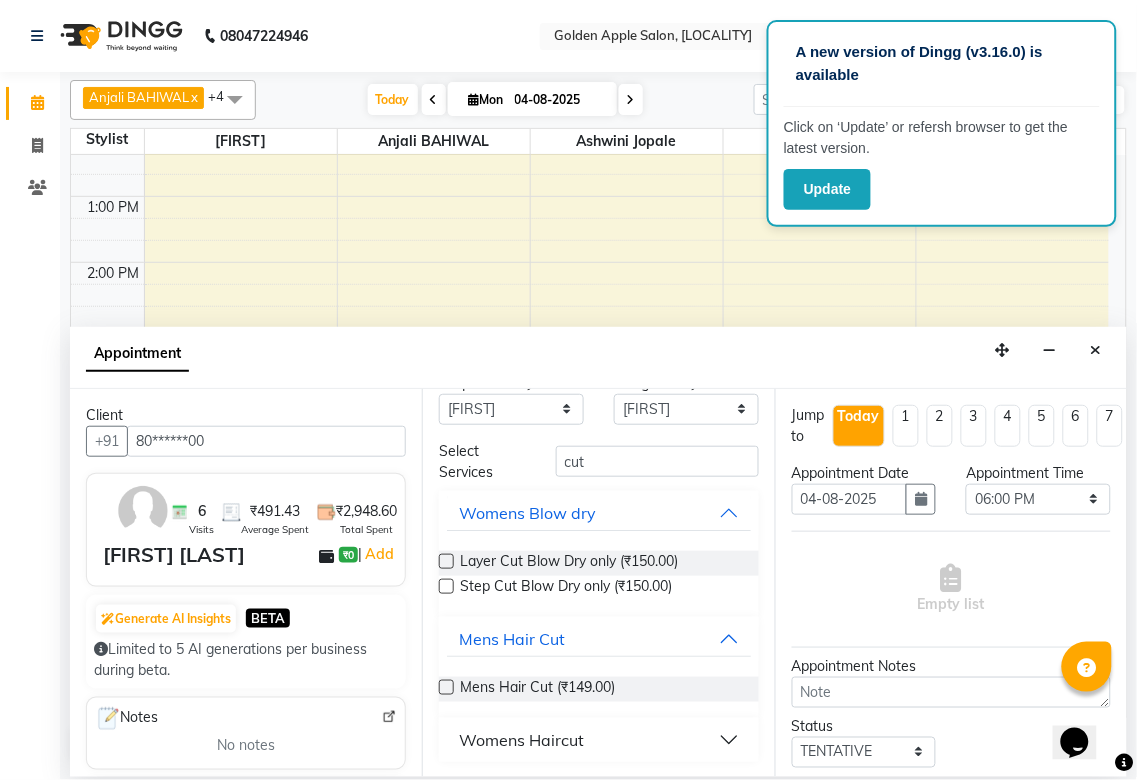 click at bounding box center (446, 687) 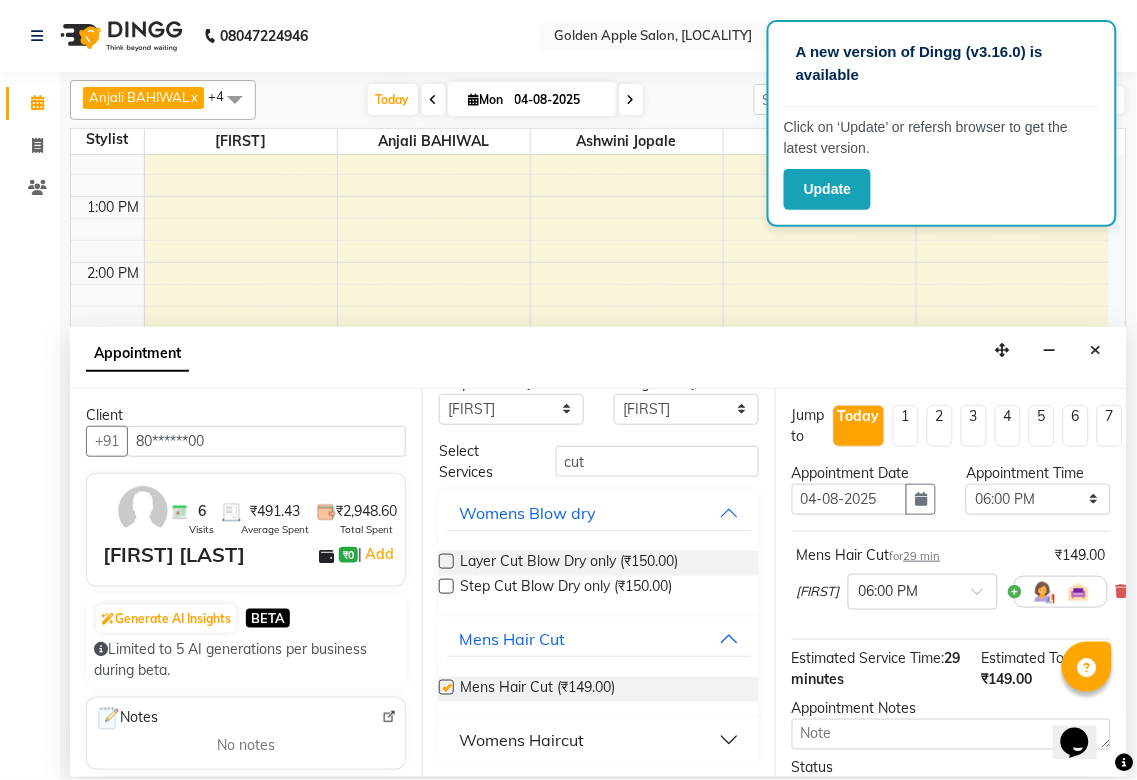 checkbox on "false" 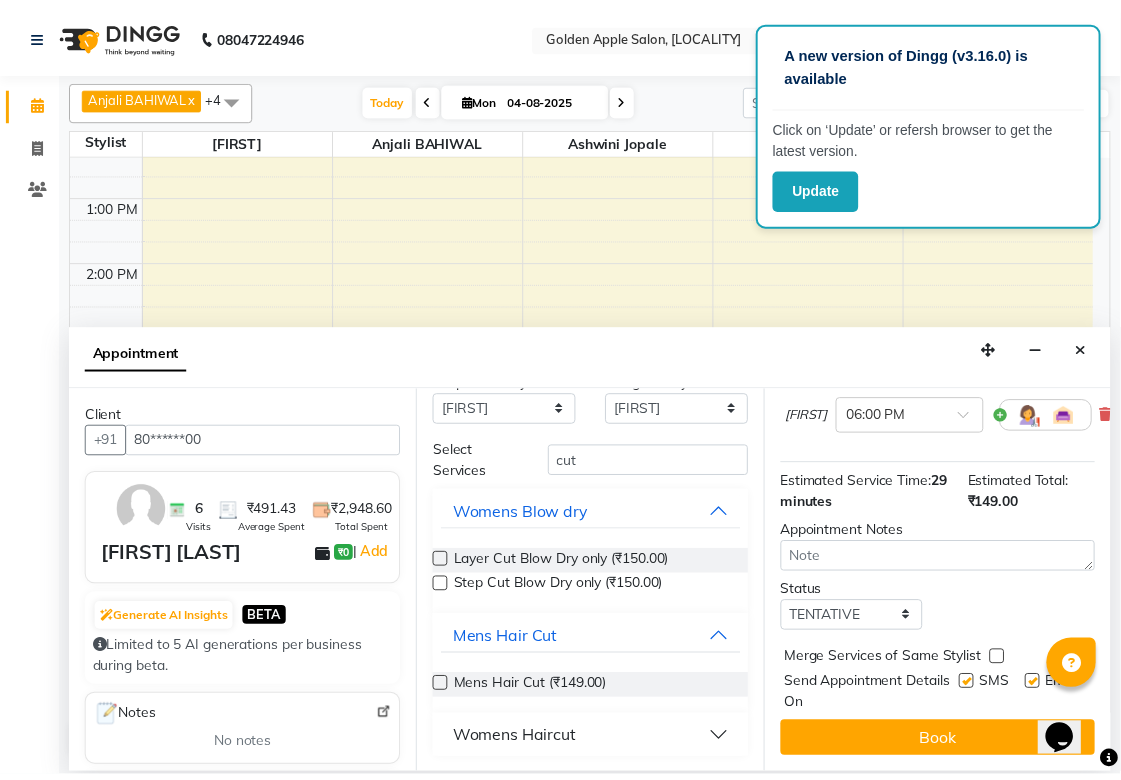 scroll, scrollTop: 193, scrollLeft: 0, axis: vertical 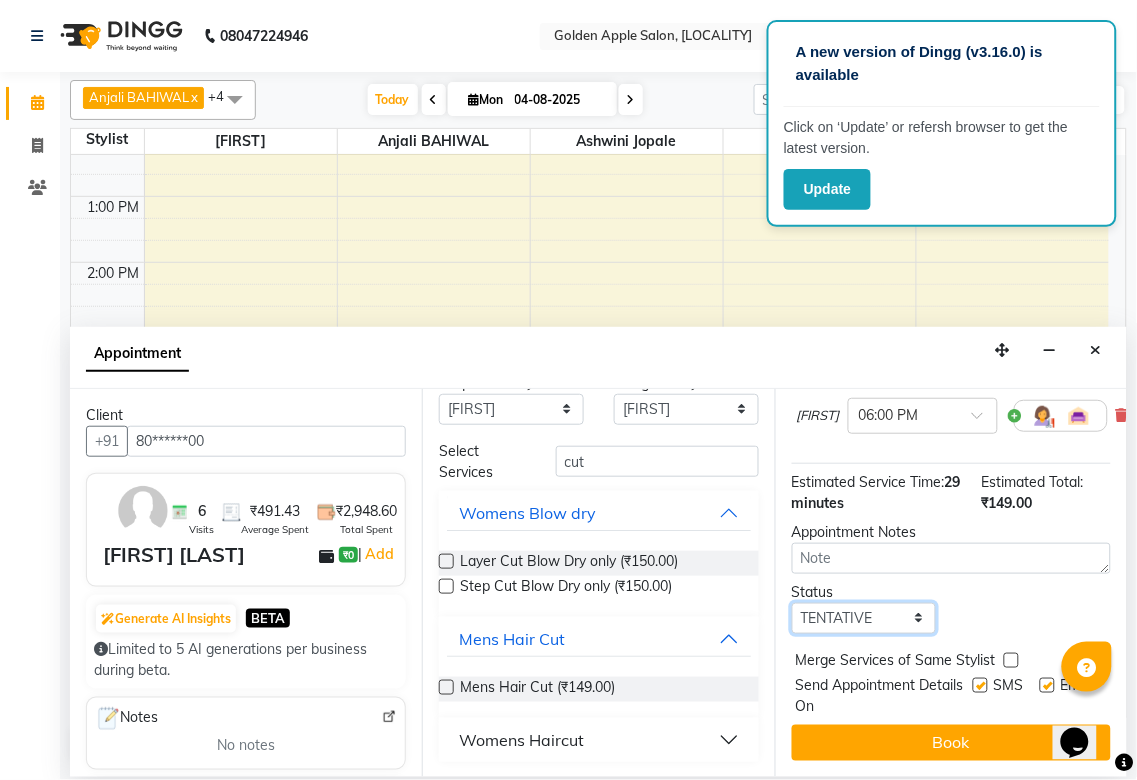 click on "Select TENTATIVE CONFIRM CHECK-IN UPCOMING" at bounding box center (864, 618) 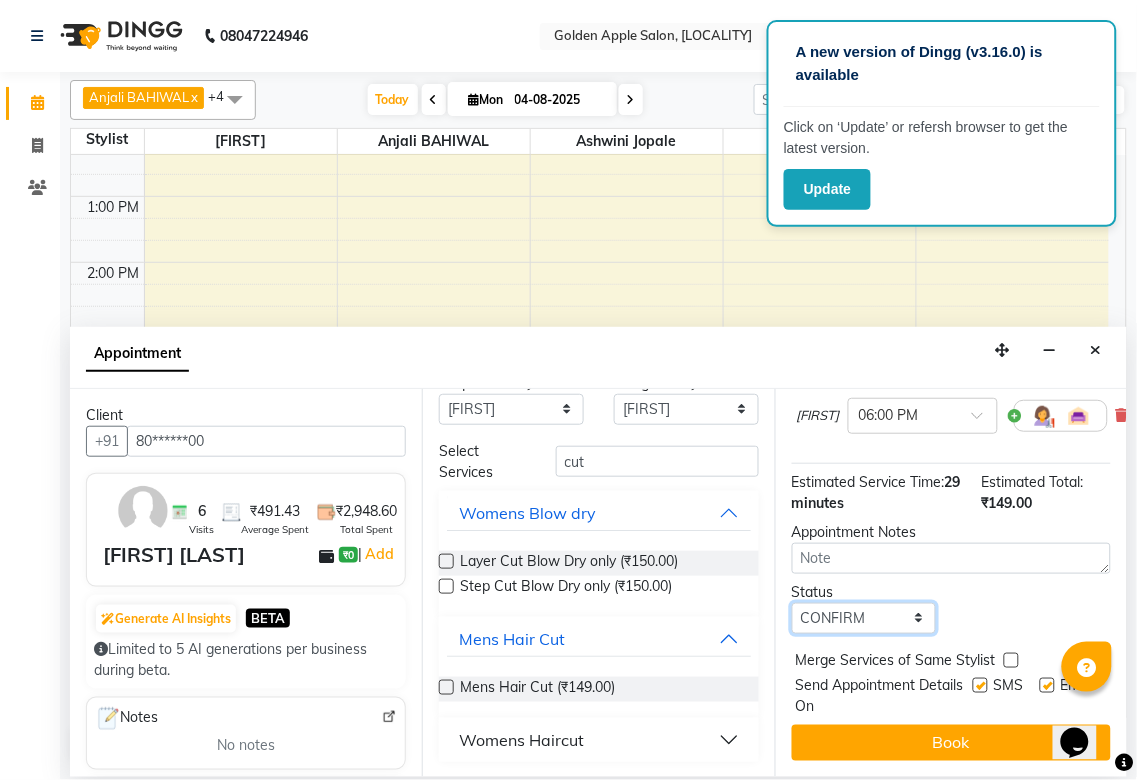 click on "Select TENTATIVE CONFIRM CHECK-IN UPCOMING" at bounding box center (864, 618) 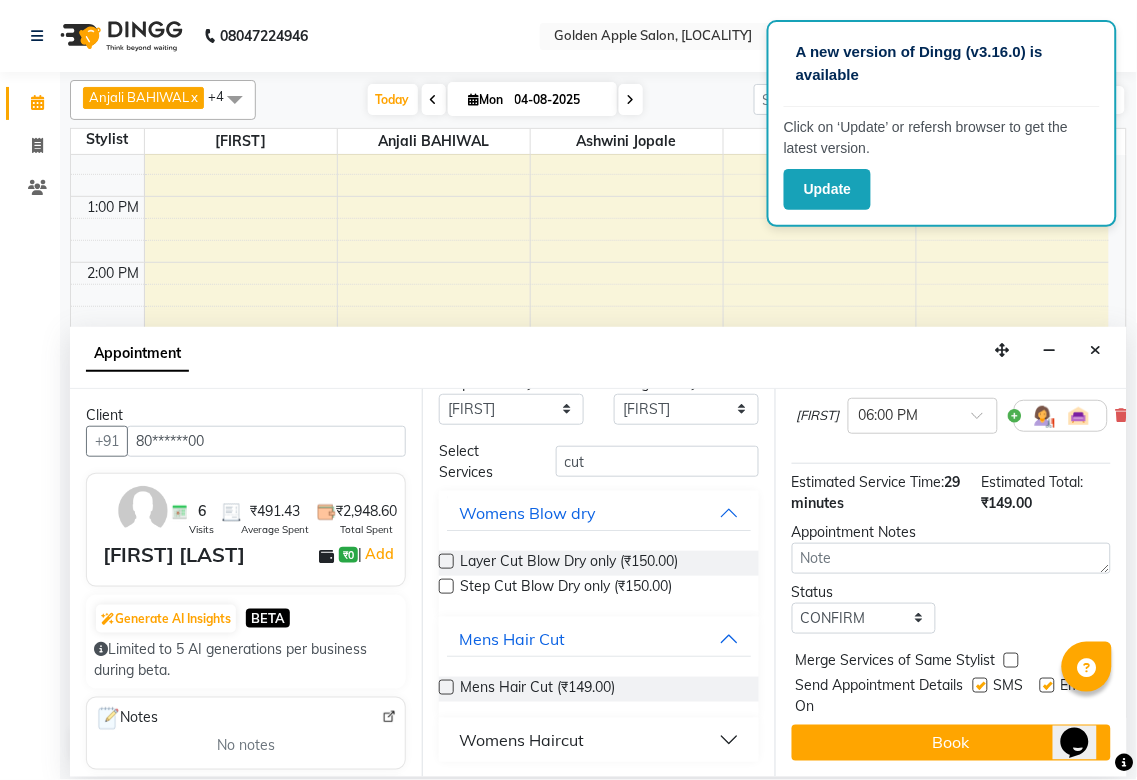 click on "SMS" at bounding box center (1006, 696) 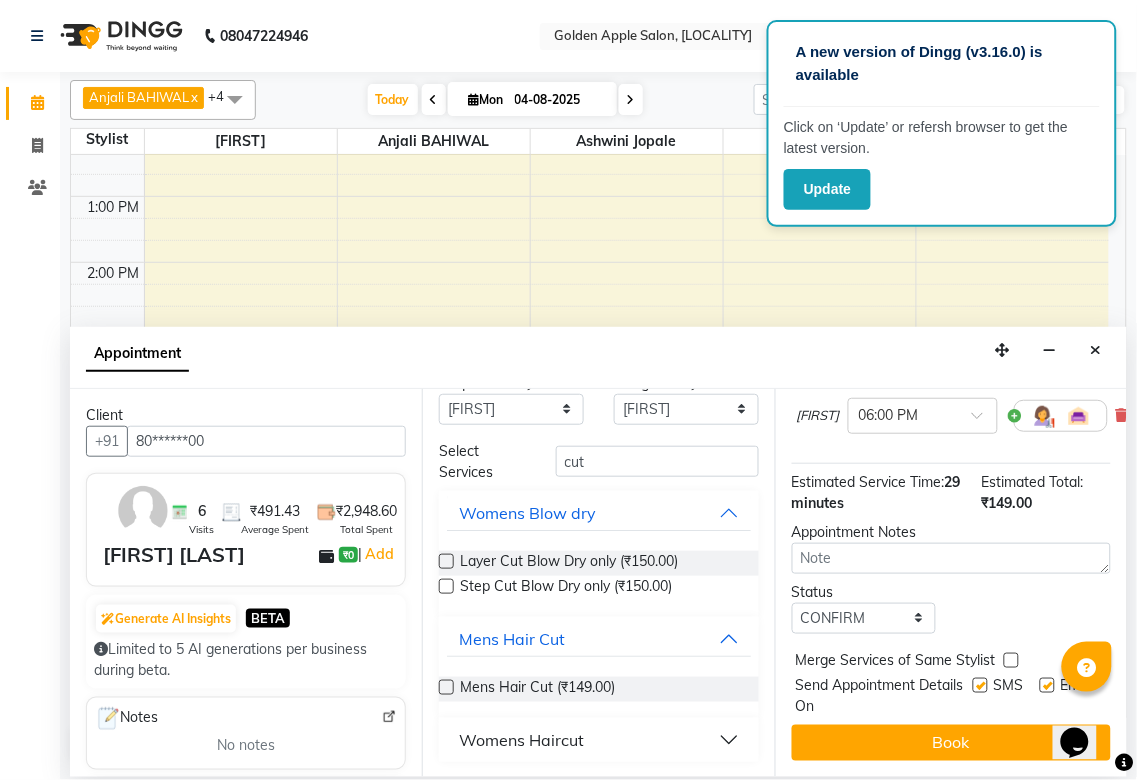 click at bounding box center (1047, 685) 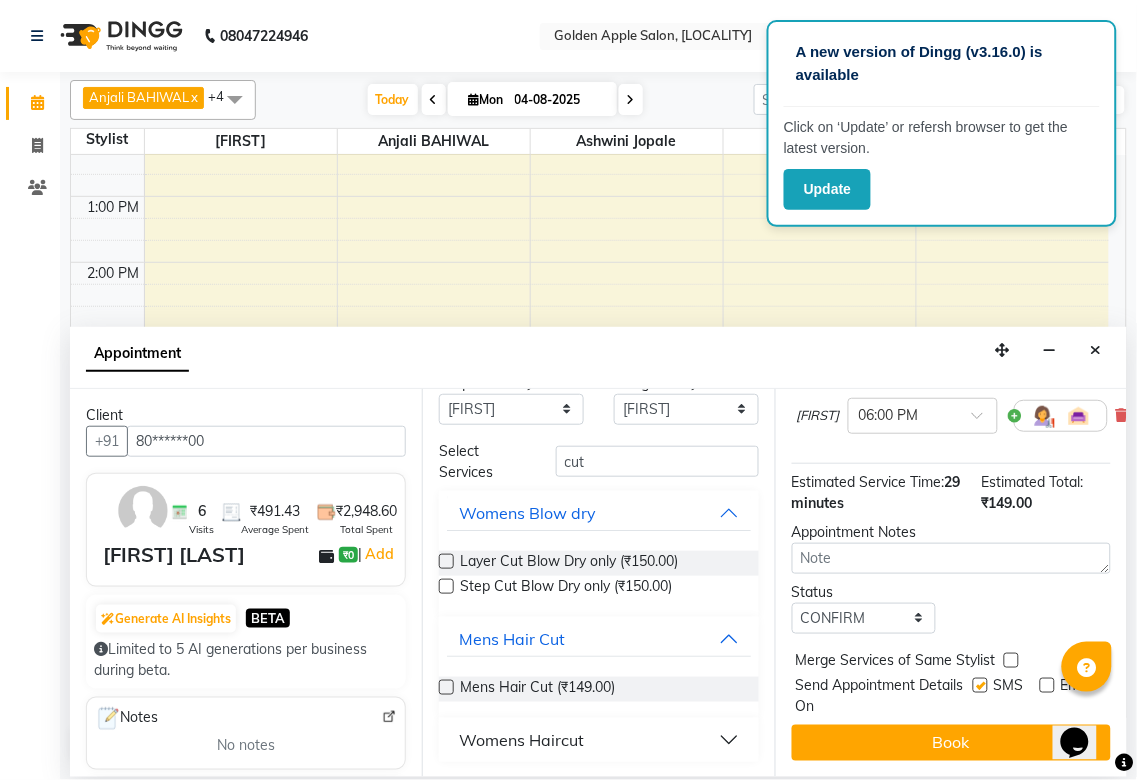 click at bounding box center [980, 685] 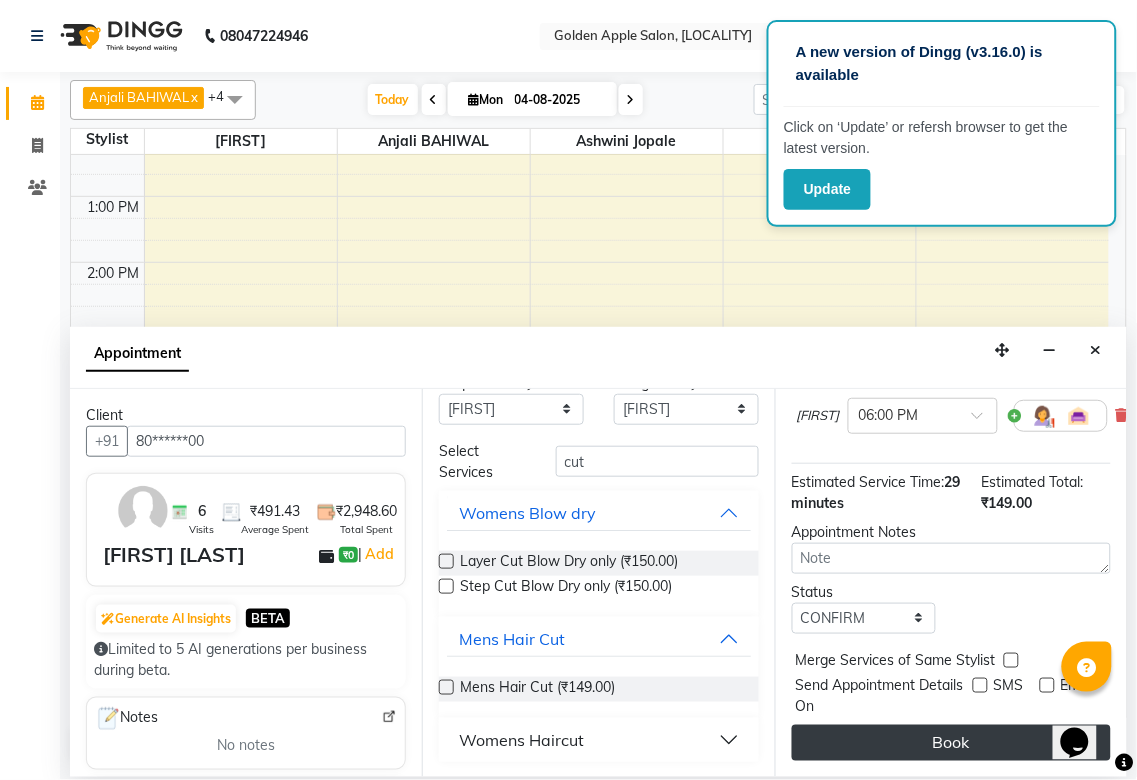click on "Book" at bounding box center (951, 743) 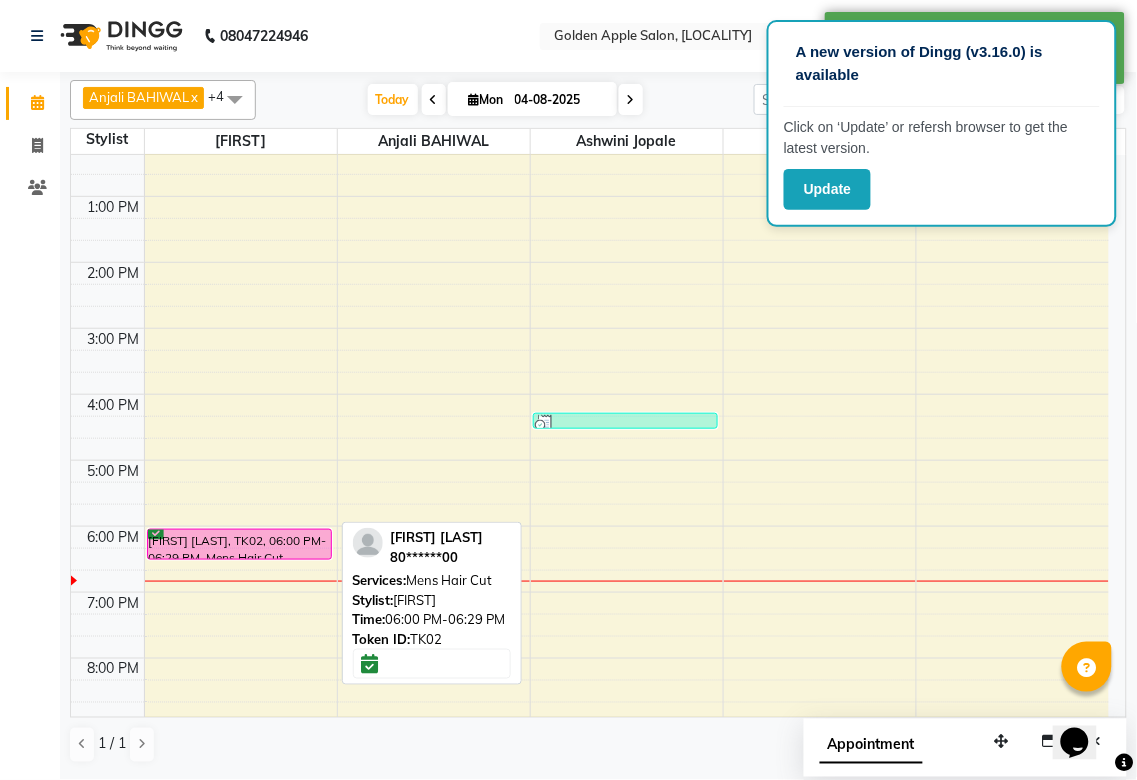 click on "[FIRST] [LAST], TK02, 06:00 PM-06:29 PM, Mens Hair Cut" at bounding box center [239, 544] 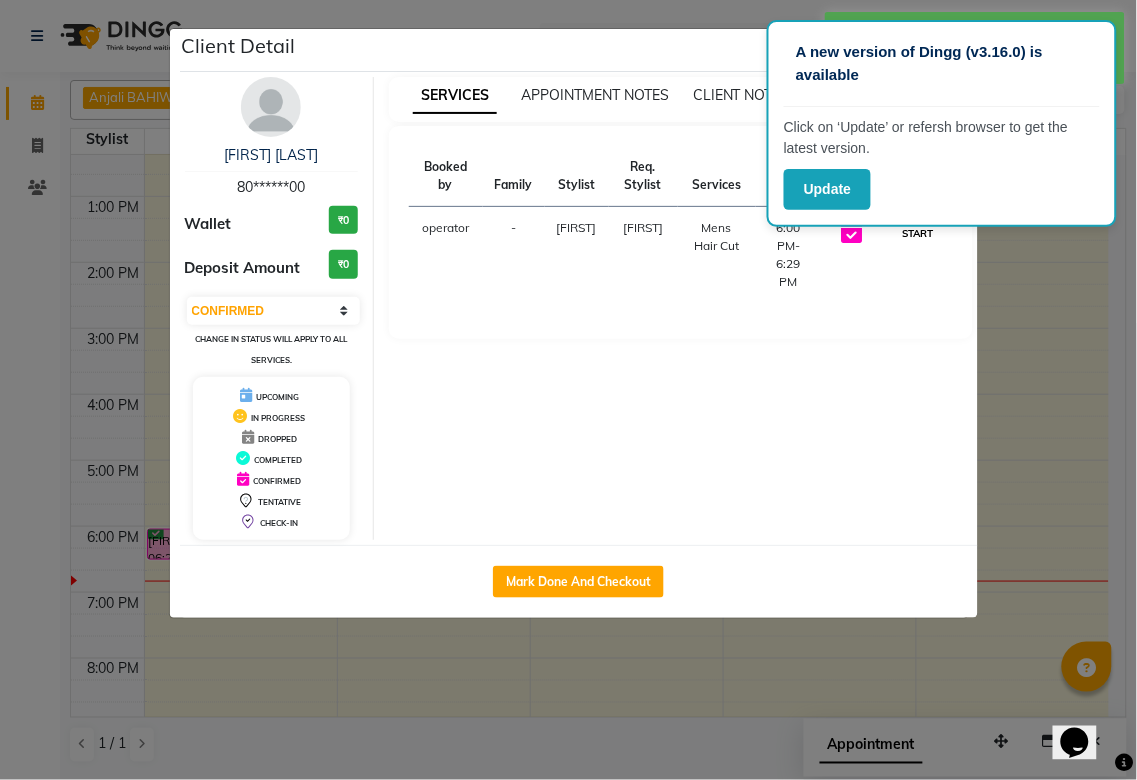 click on "START" at bounding box center (917, 233) 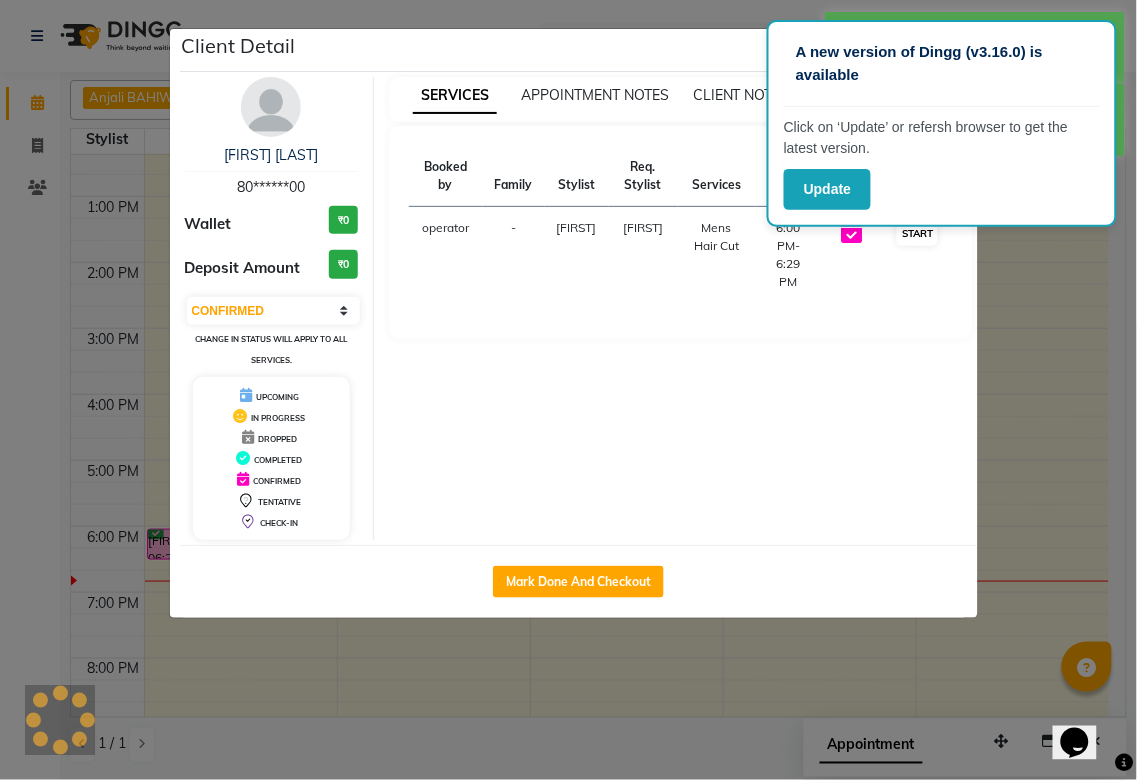 select on "1" 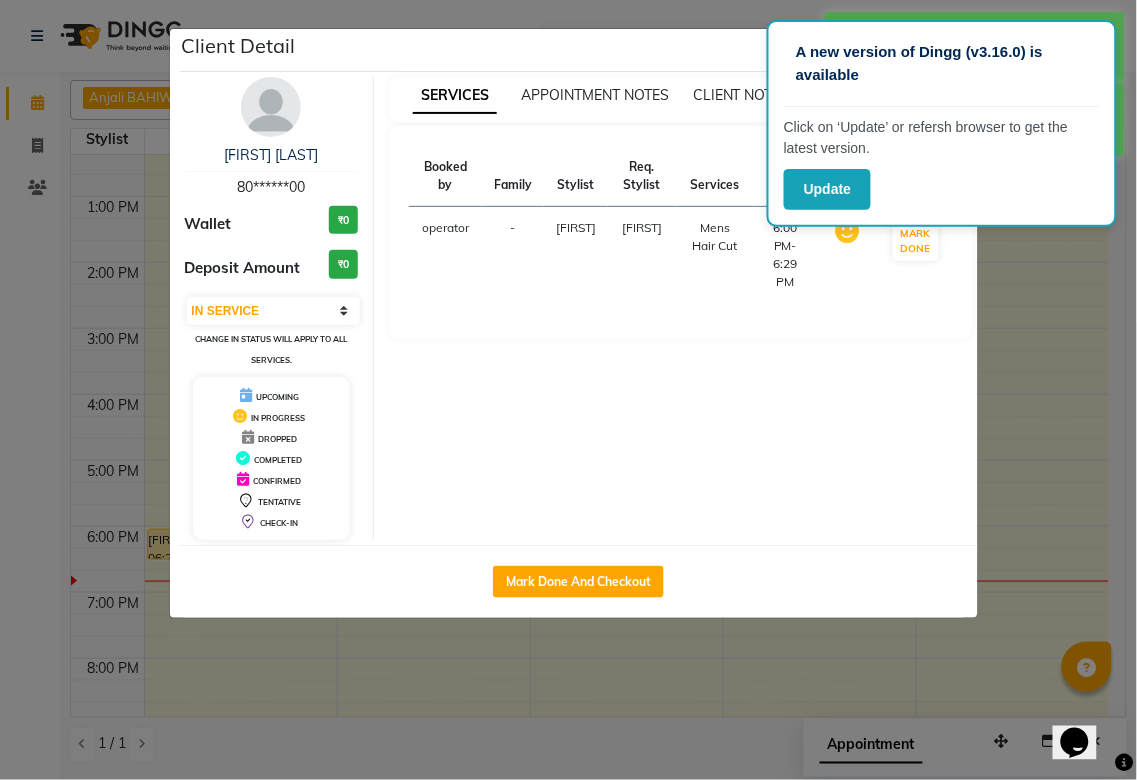 click on "Client Detail  [FIRST] [LAST]   [PHONE] Wallet ₹0 Deposit Amount  ₹0  Select IN SERVICE CONFIRMED TENTATIVE CHECK IN MARK DONE DROPPED UPCOMING Change in status will apply to all services. UPCOMING IN PROGRESS DROPPED COMPLETED CONFIRMED TENTATIVE CHECK-IN SERVICES APPOINTMENT NOTES CLIENT NOTES CONSUMPTION Booked by Family Stylist Req. Stylist Services Time Status  operator  - Aditya Aditya  Mens Hair Cut   6:00 PM-6:29 PM   MARK DONE   Mark Done And Checkout" 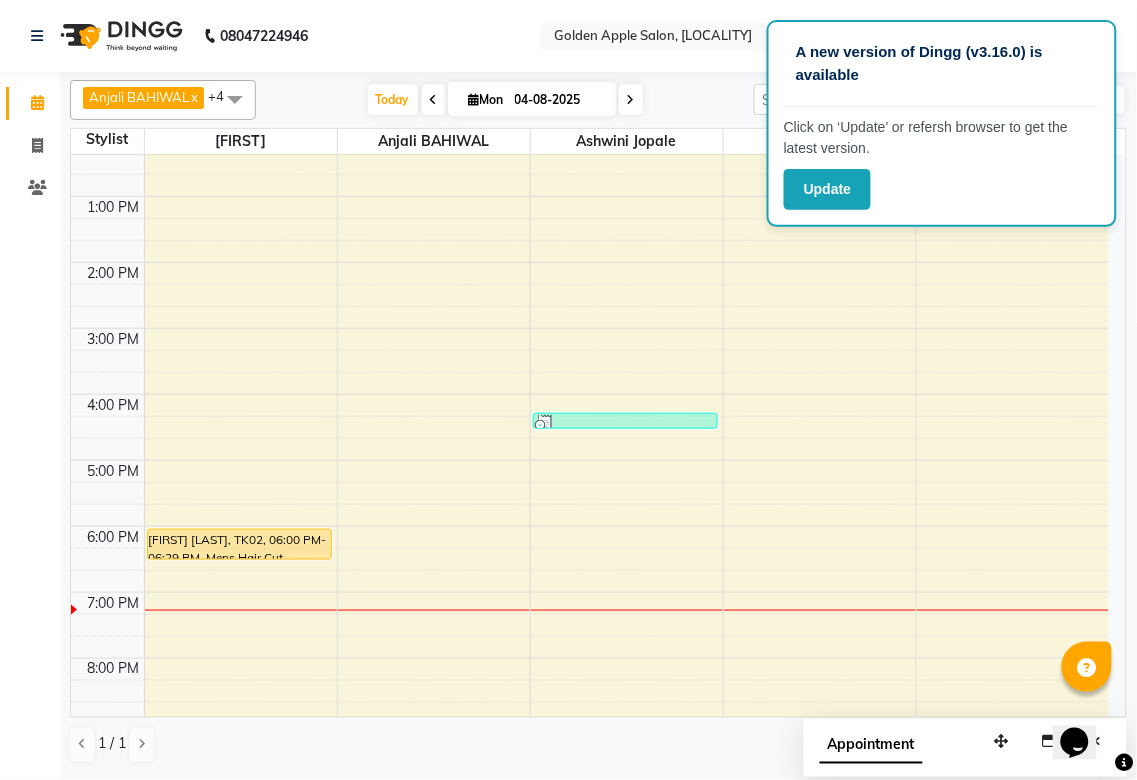 click on "9:00 AM 10:00 AM 11:00 AM 12:00 PM 1:00 PM 2:00 PM 3:00 PM 4:00 PM 5:00 PM 6:00 PM 7:00 PM 8:00 PM 9:00 PM    [FIRST] [LAST], TK02, 06:00 PM-06:29 PM, Mens Hair Cut     [FIRST] [LAST], TK01, 04:15 PM-04:30 PM, eyebrows" at bounding box center [590, 361] 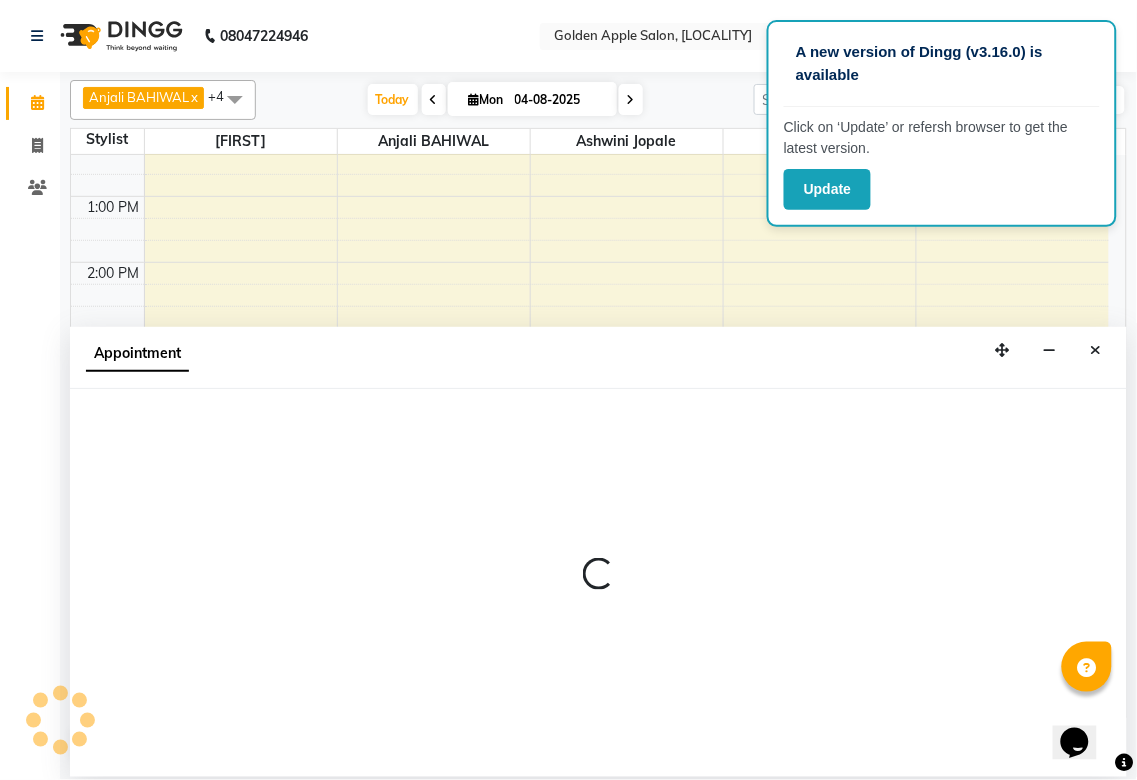 select on "87844" 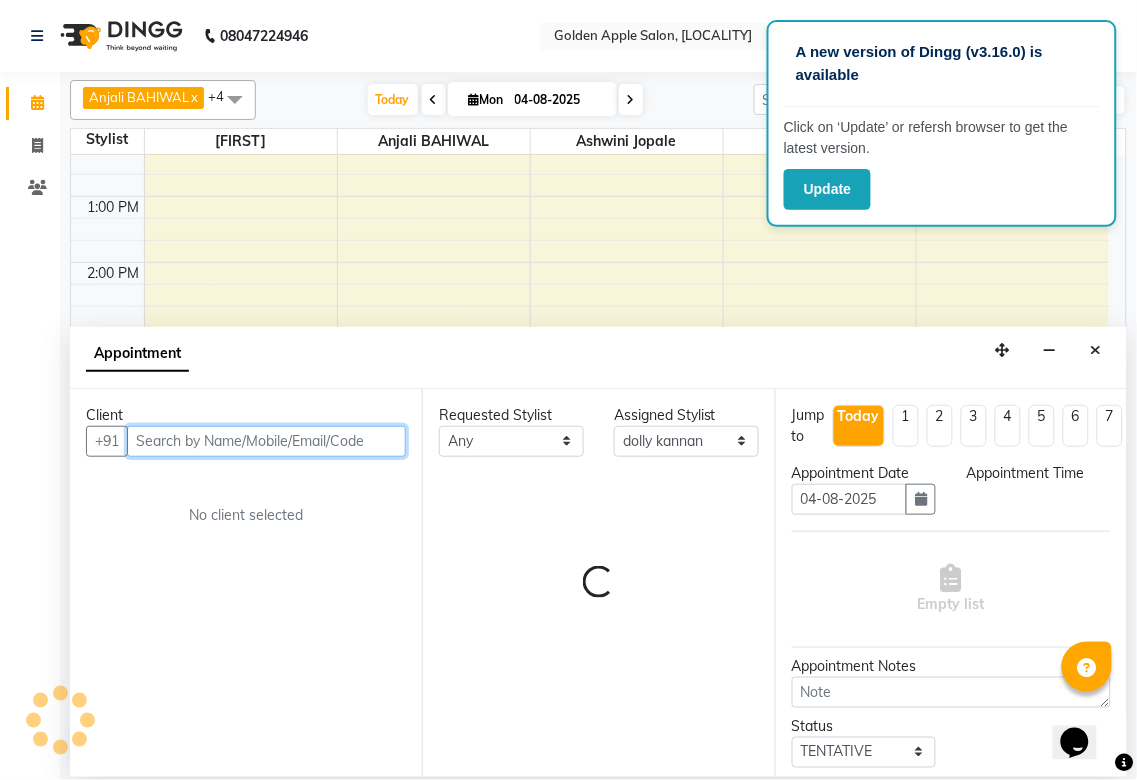 select on "1005" 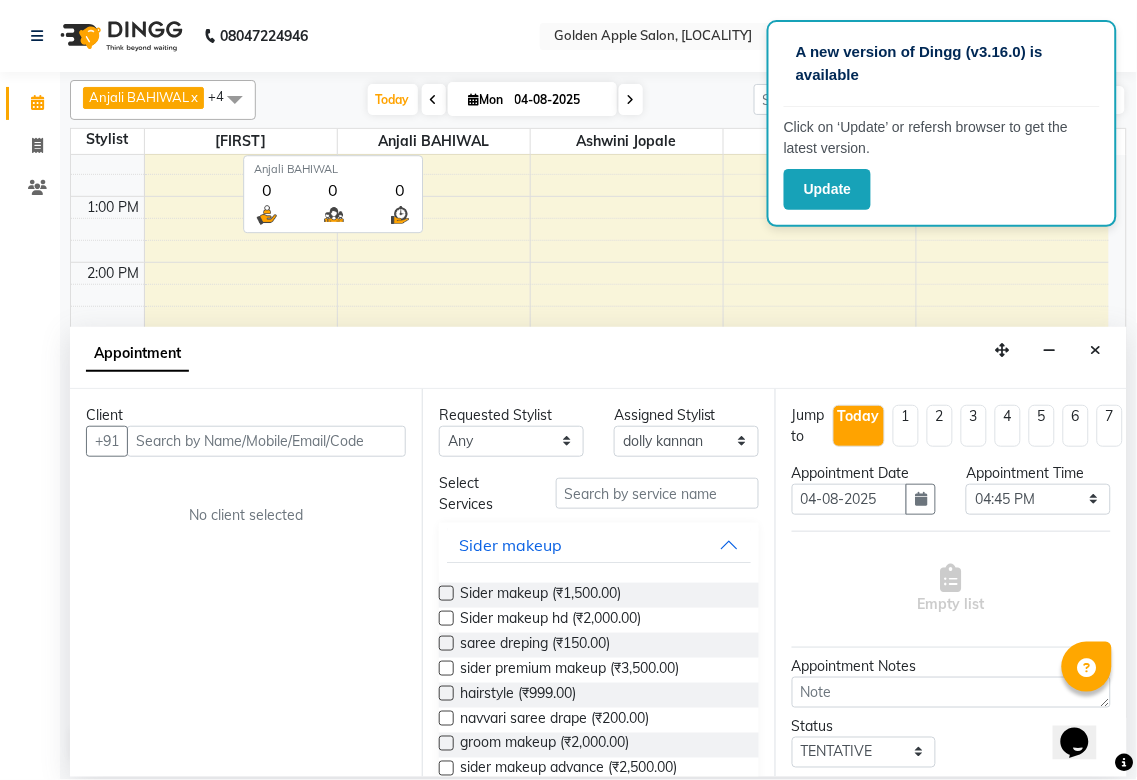 click on "Anjali  BAHIWAL" at bounding box center [434, 141] 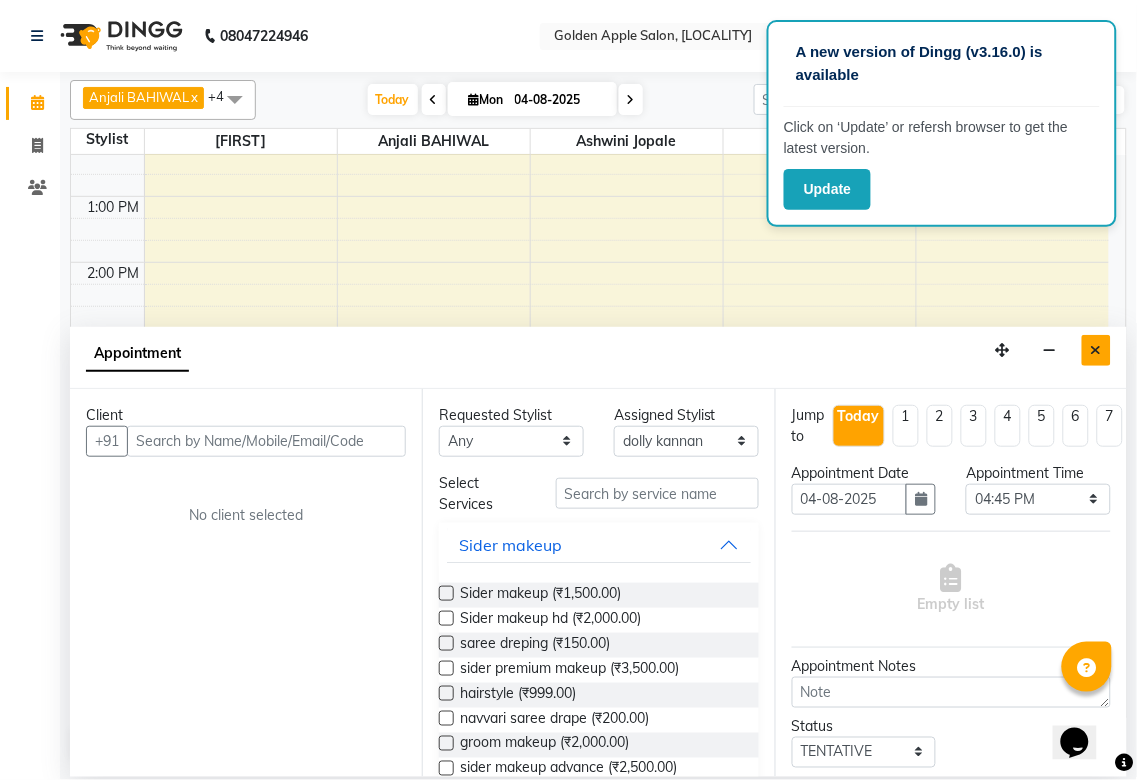 click at bounding box center [1096, 350] 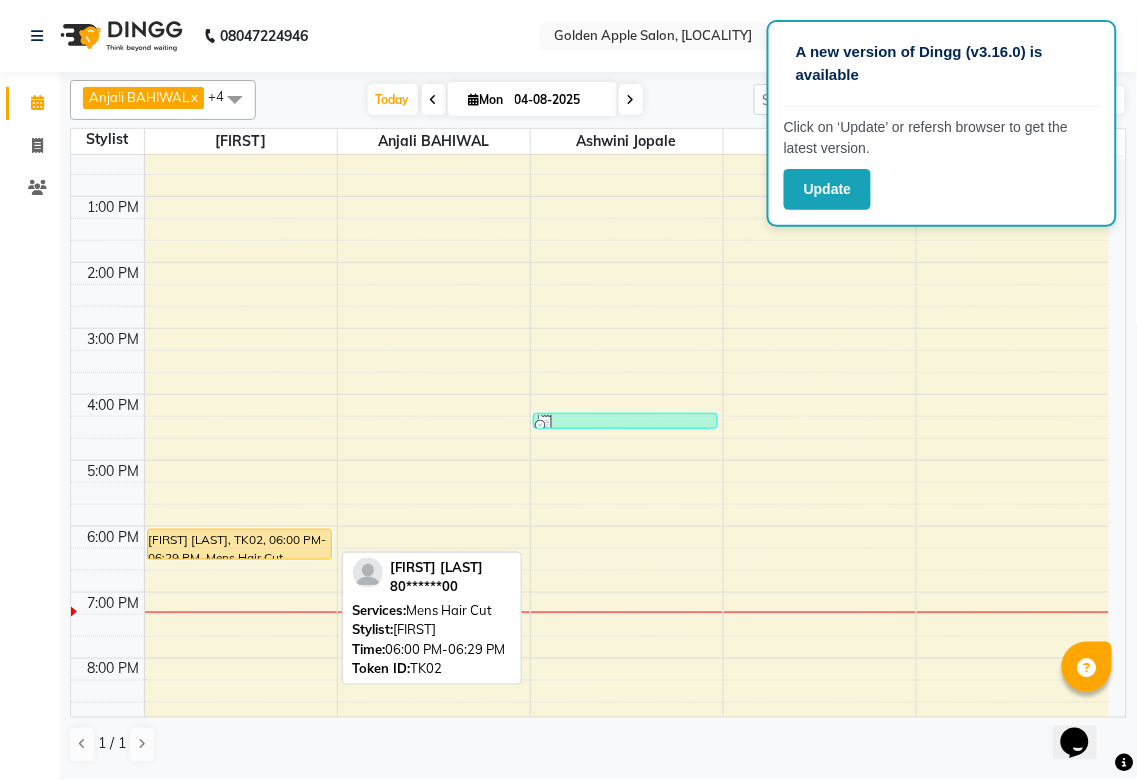 click on "[FIRST] [LAST], TK02, 06:00 PM-06:29 PM, Mens Hair Cut" at bounding box center (239, 544) 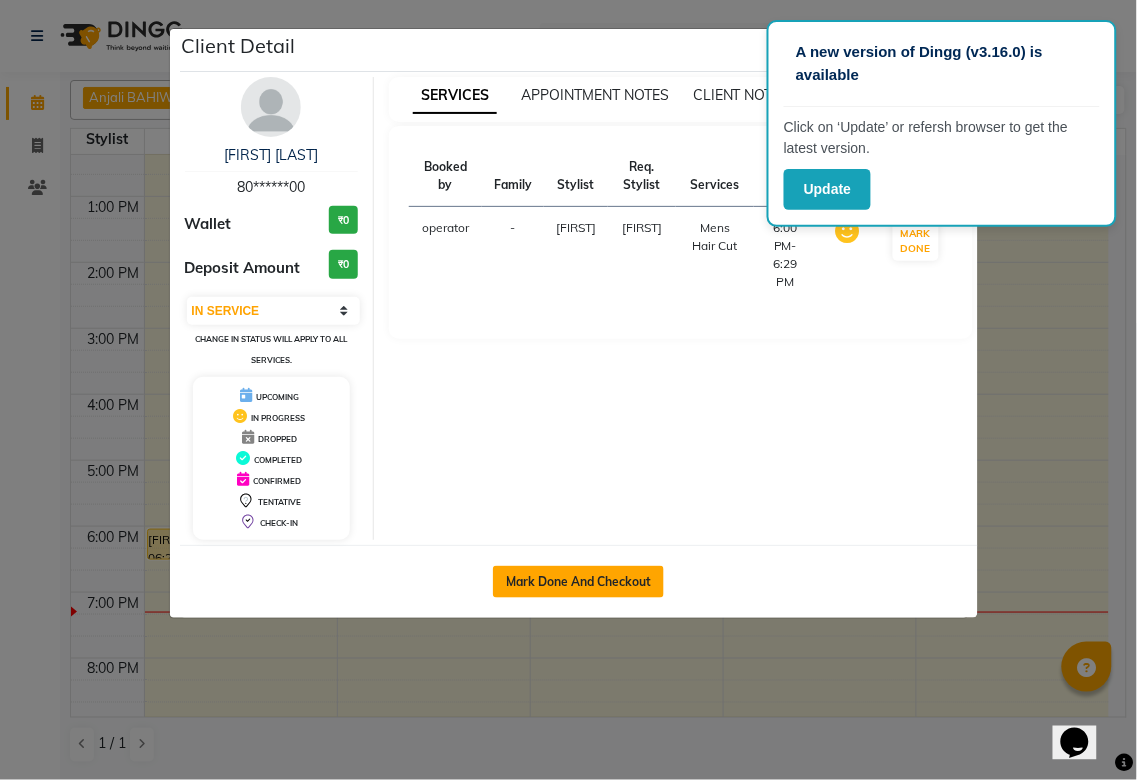 click on "Mark Done And Checkout" 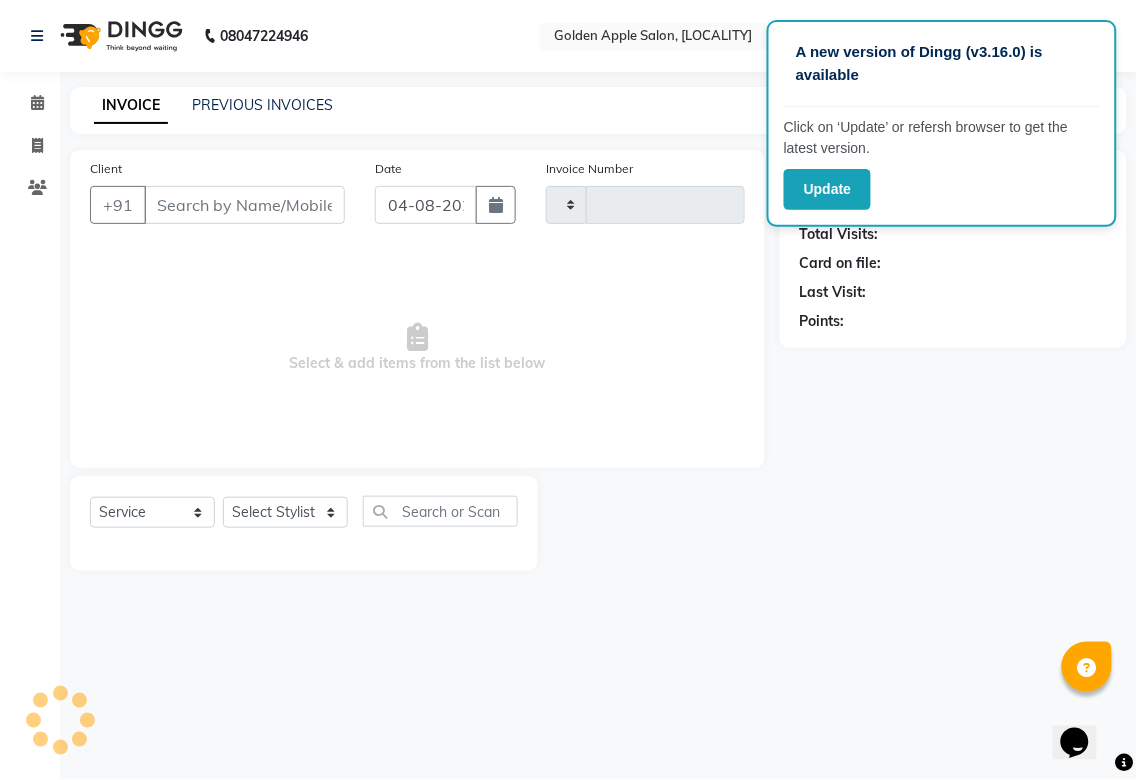 type on "1380" 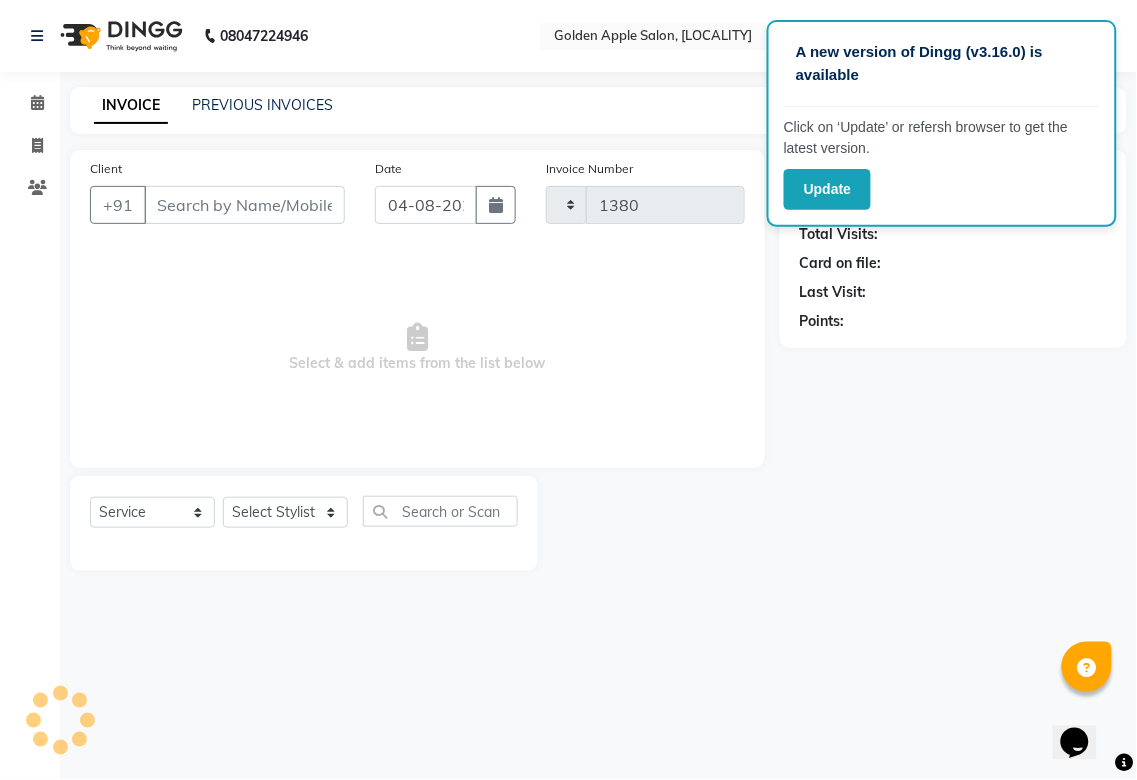 select on "6072" 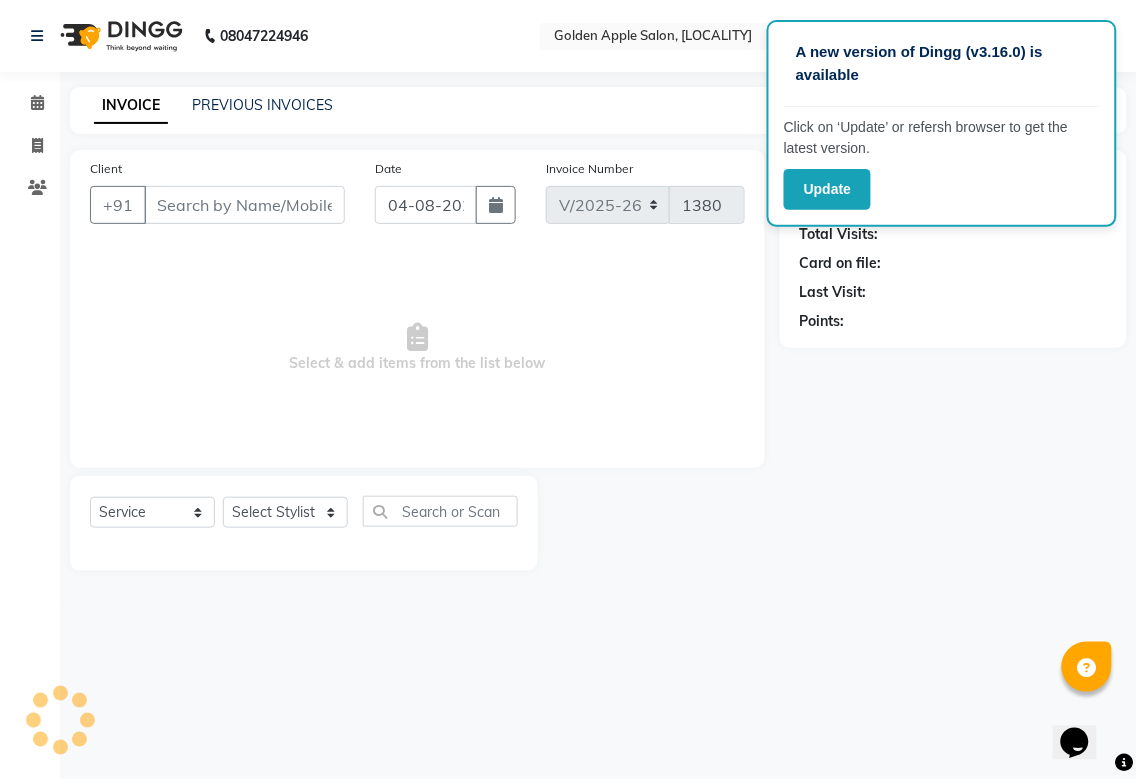 type on "80******00" 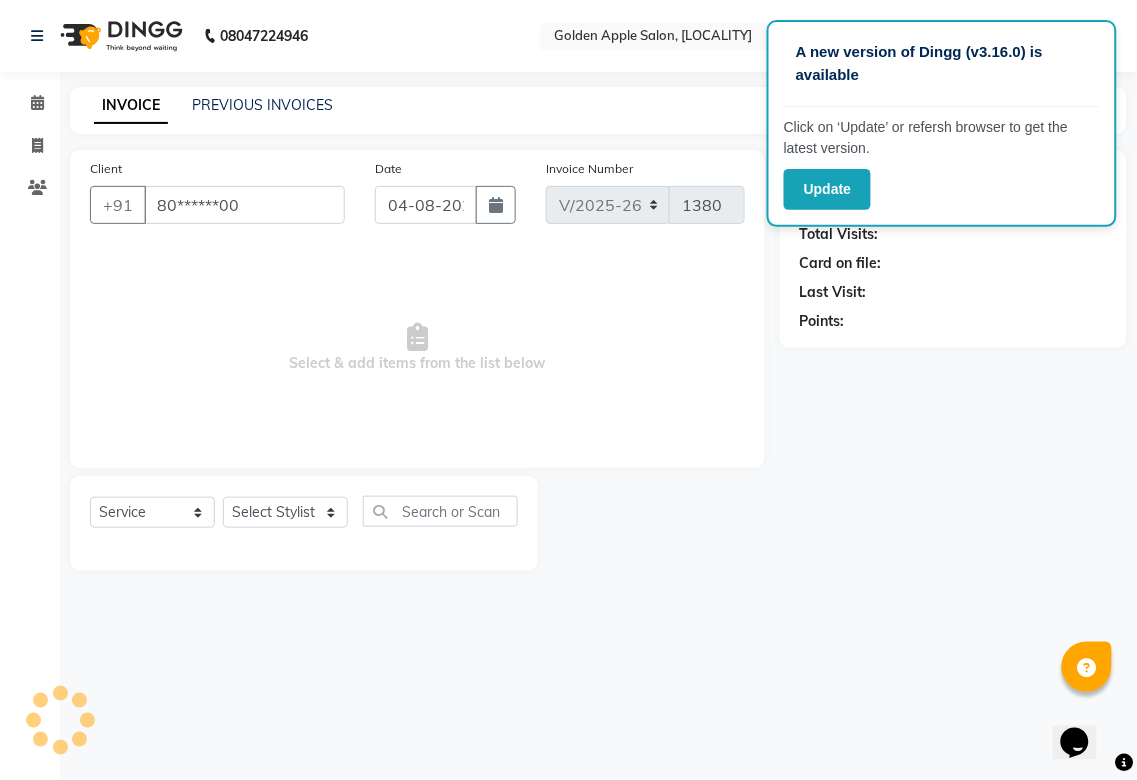 select on "54411" 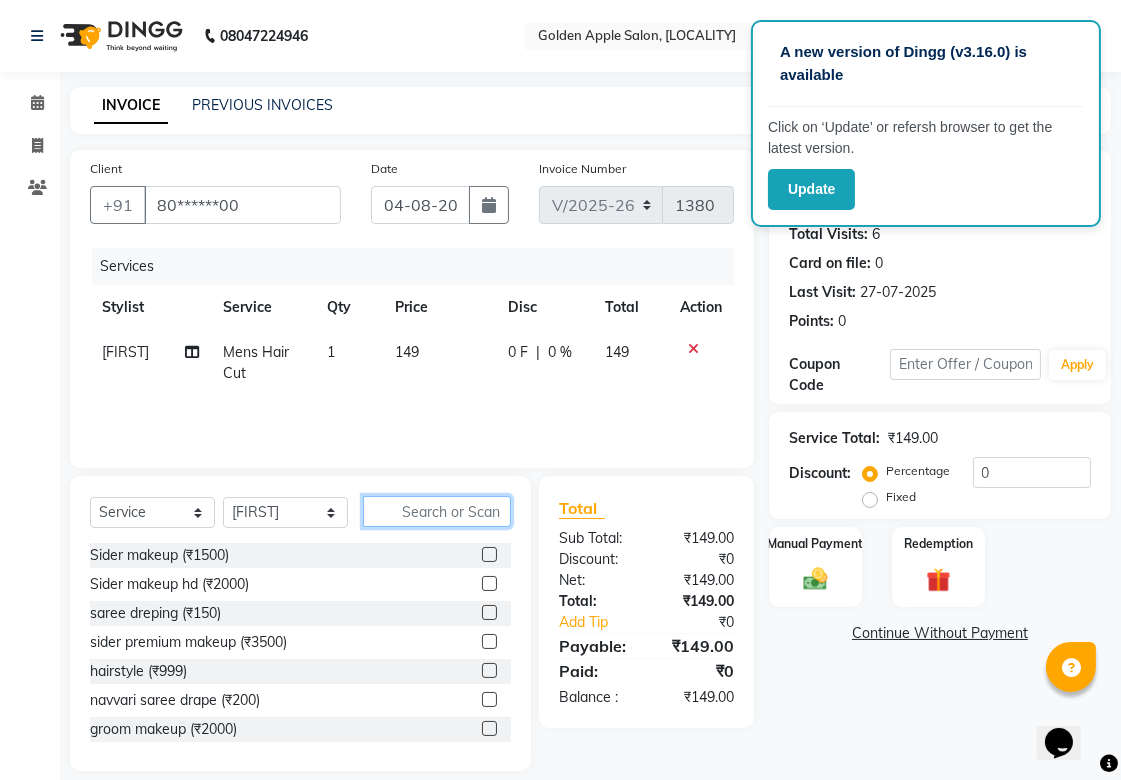 click 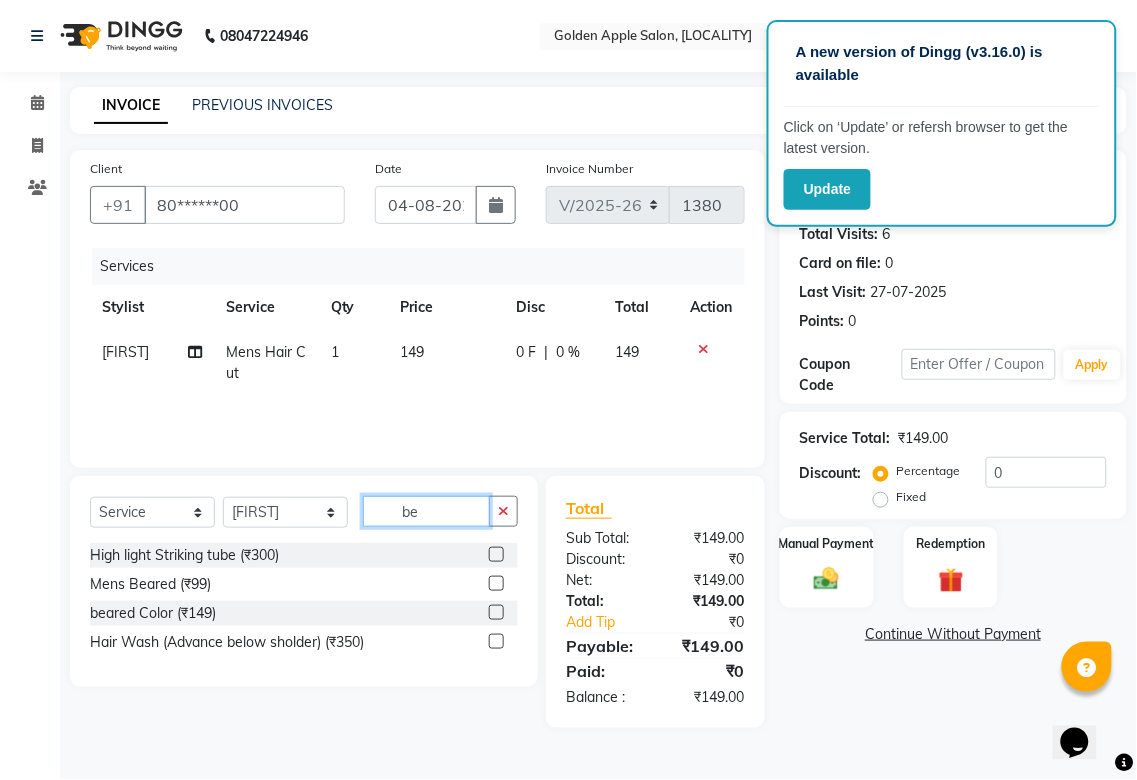 type on "be" 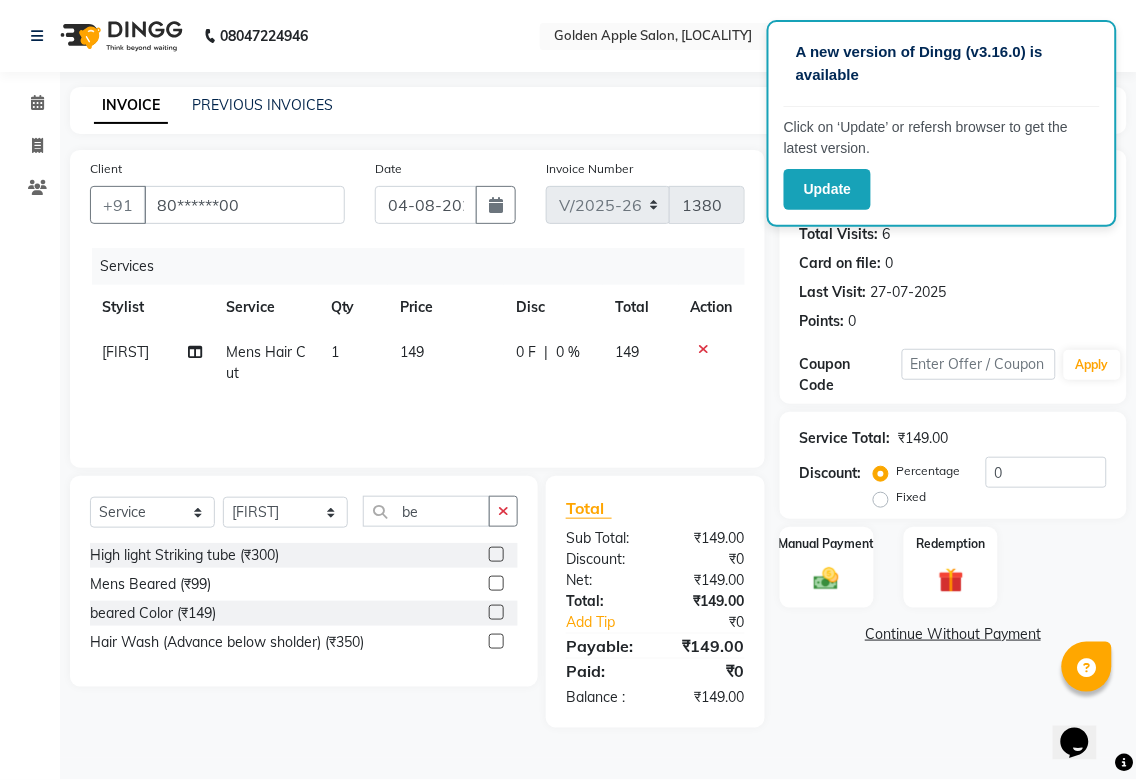 click 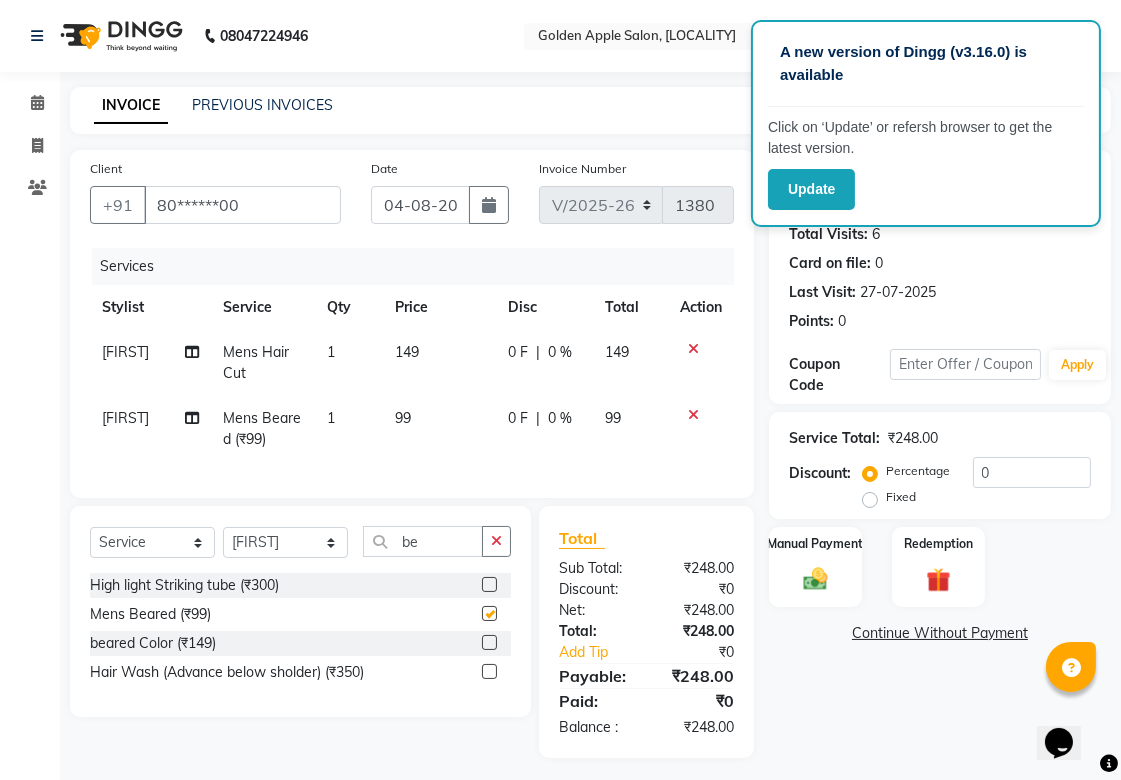 checkbox on "false" 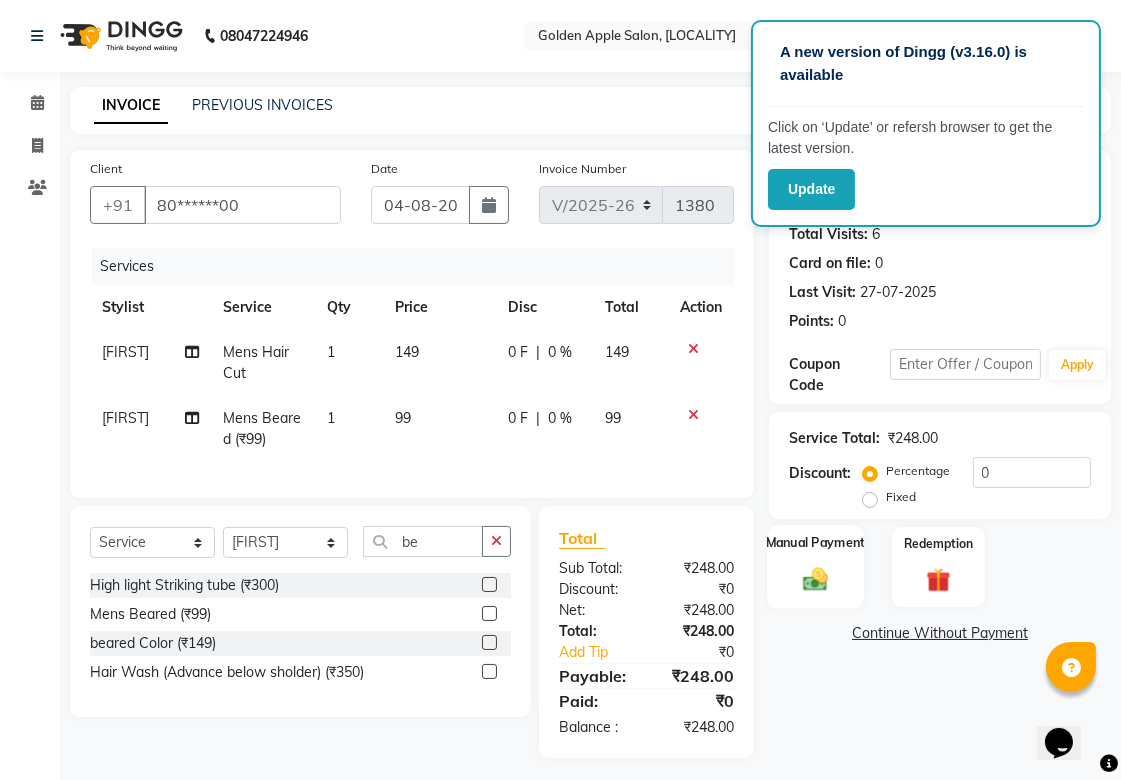 click 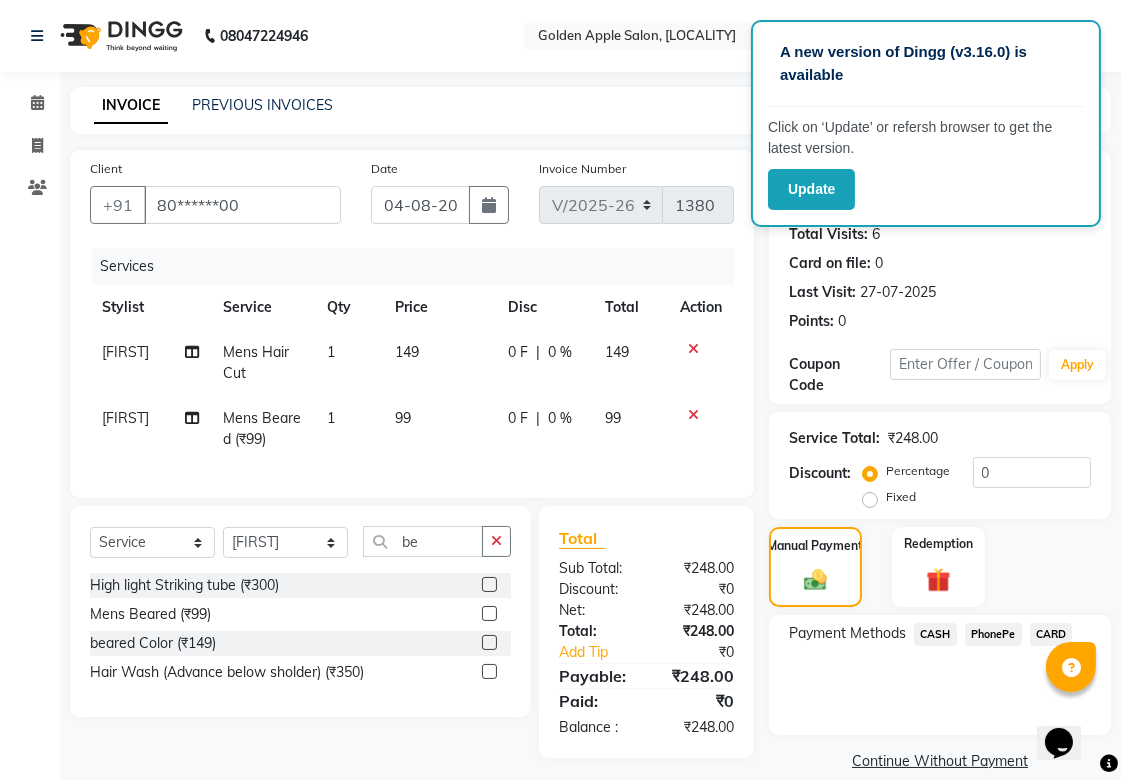 click on "PhonePe" 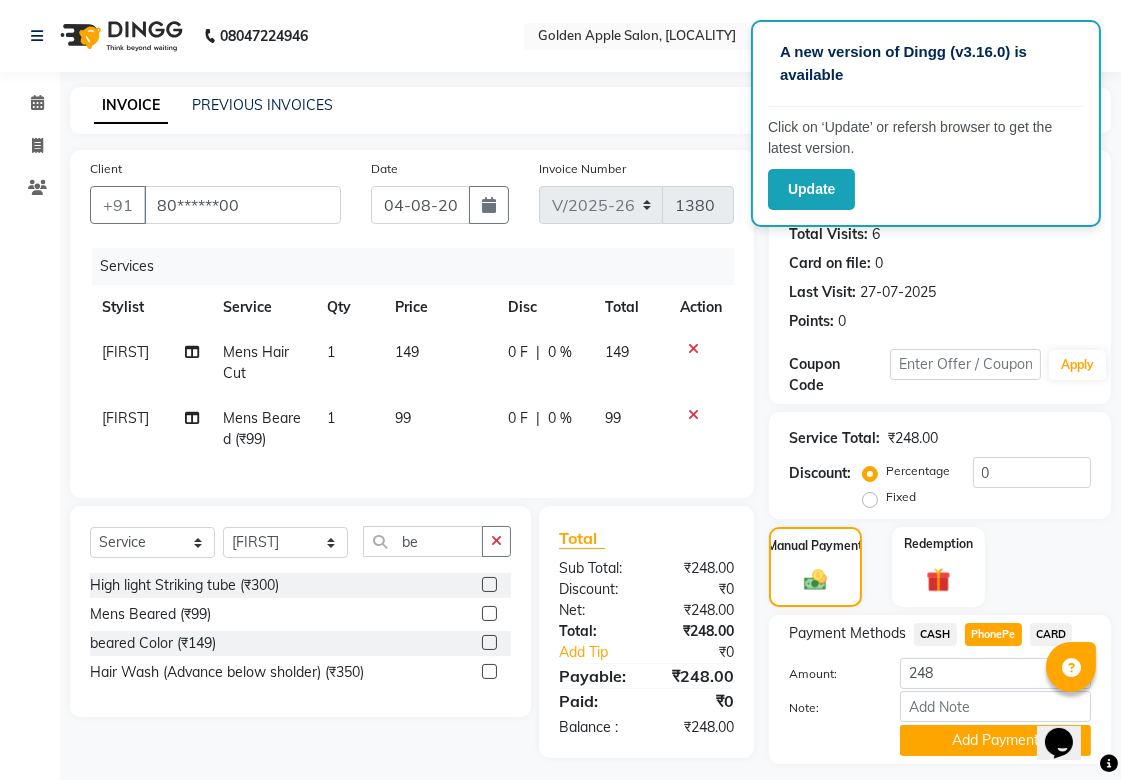 scroll, scrollTop: 55, scrollLeft: 0, axis: vertical 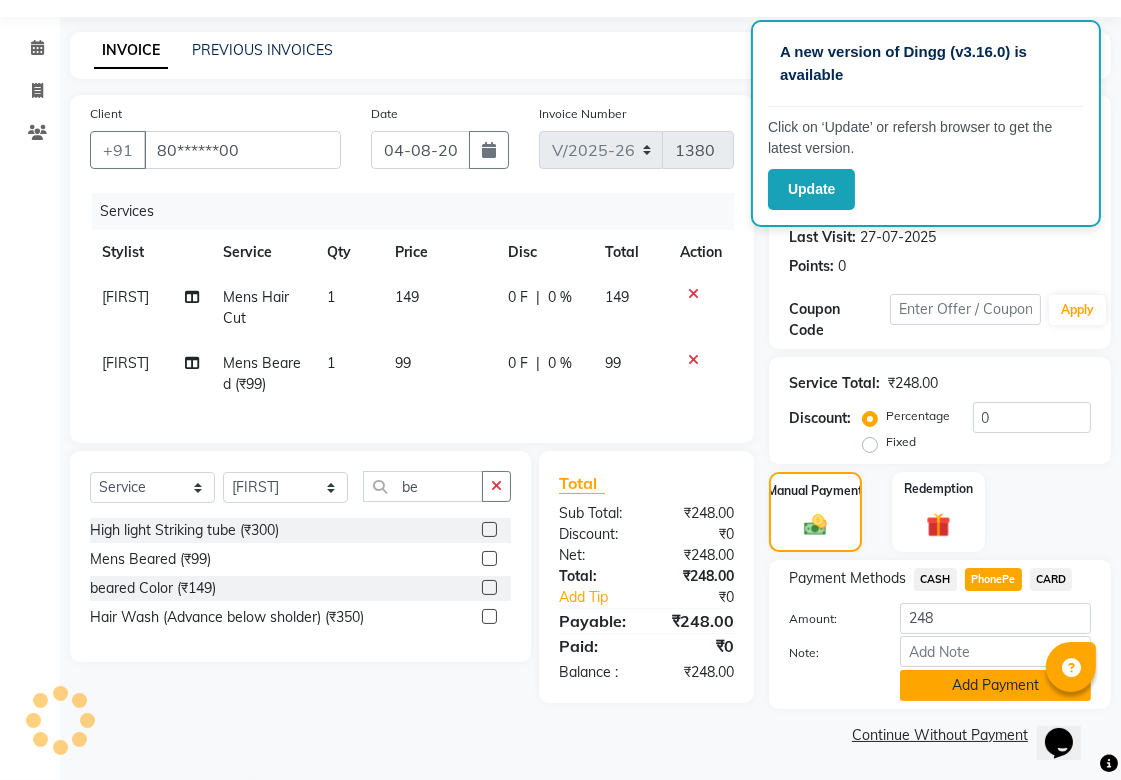 click on "Add Payment" 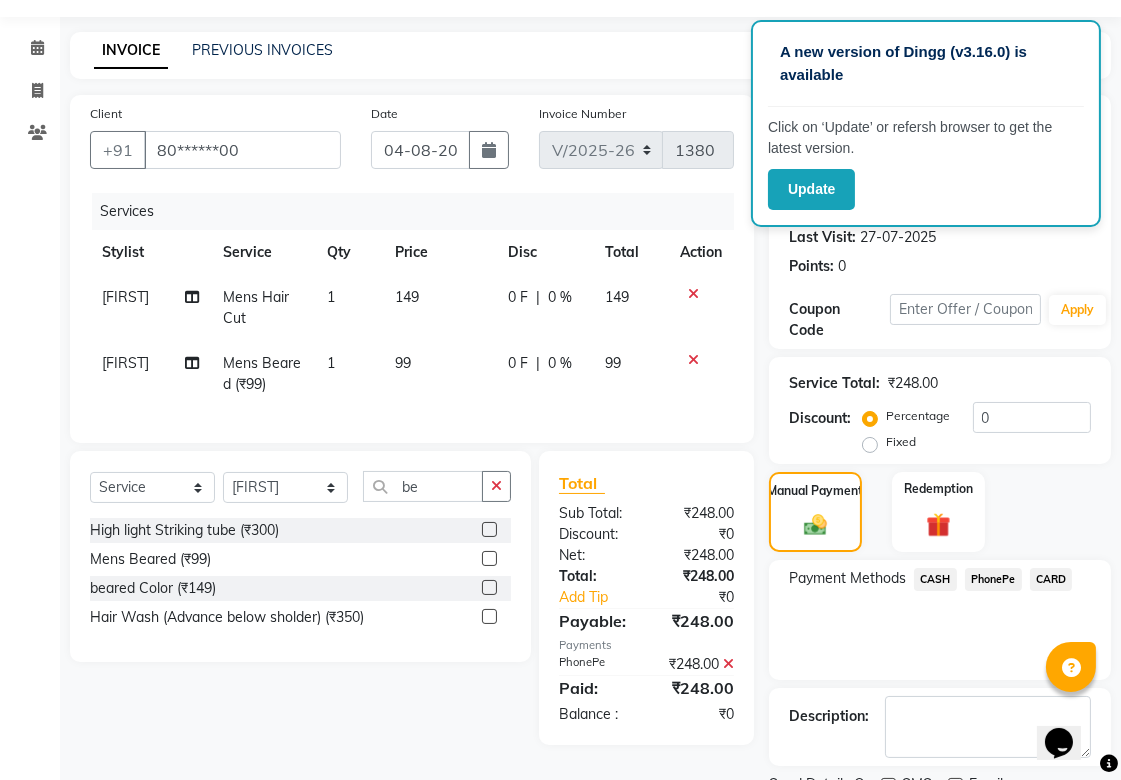 scroll, scrollTop: 138, scrollLeft: 0, axis: vertical 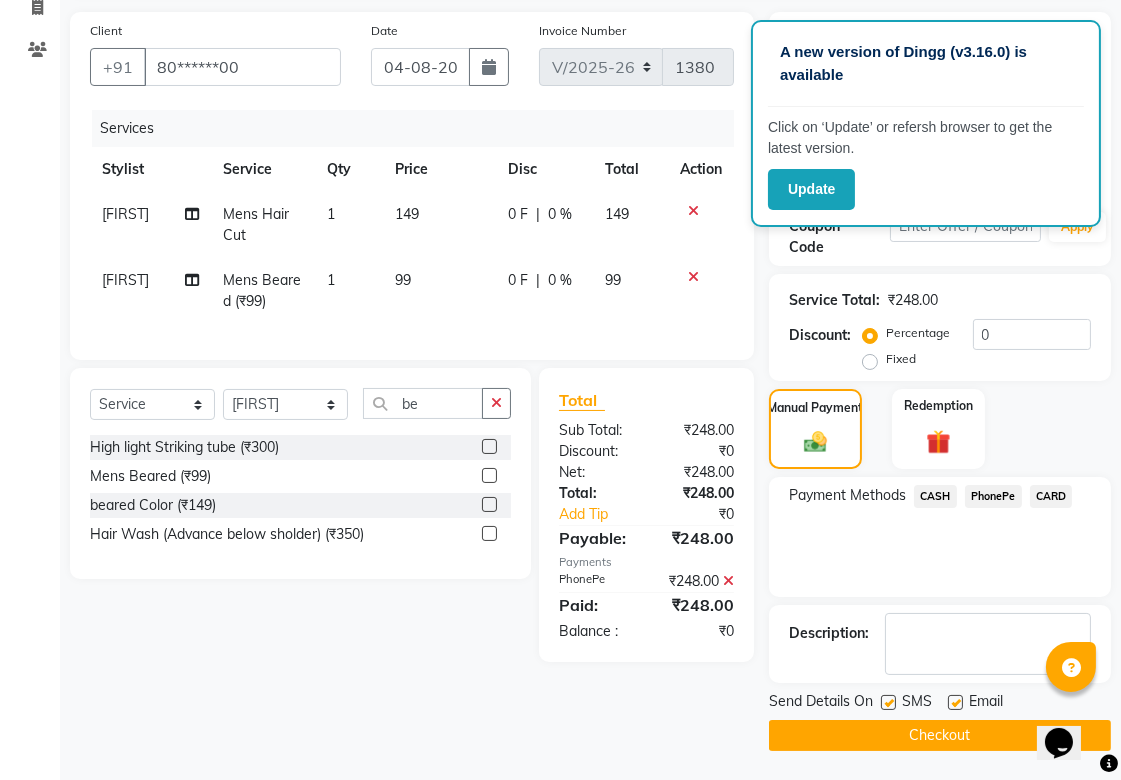 click on "Checkout" 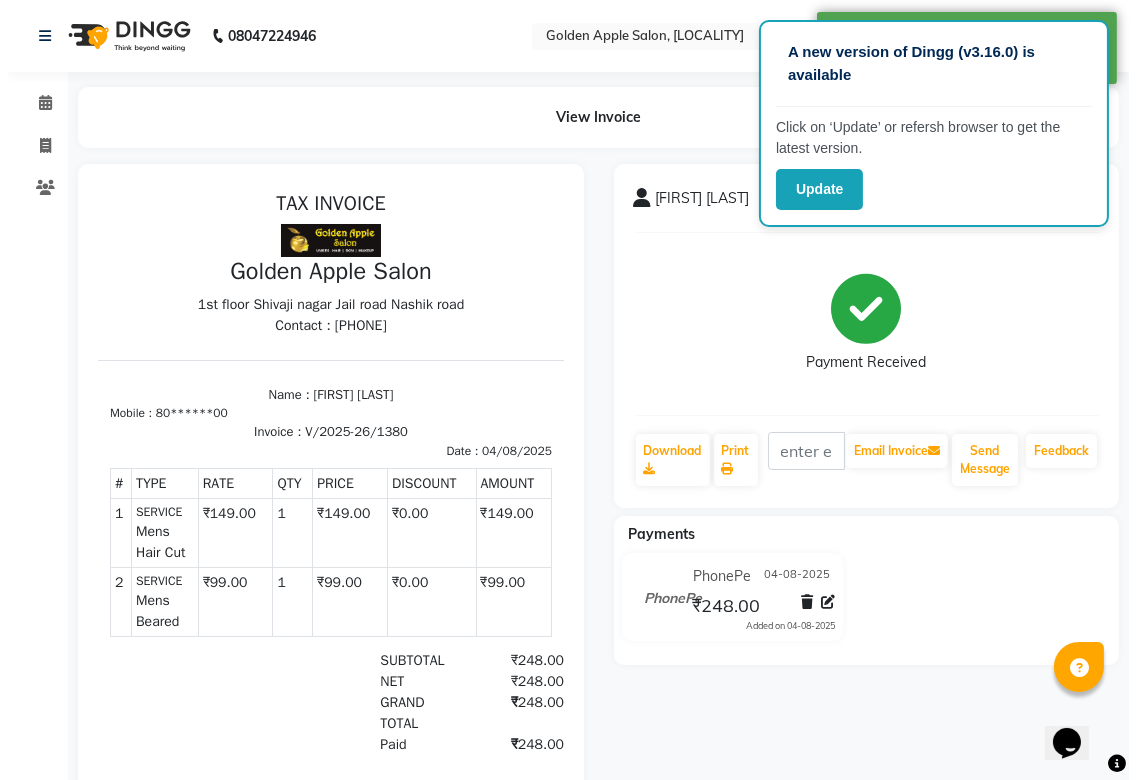 scroll, scrollTop: 0, scrollLeft: 0, axis: both 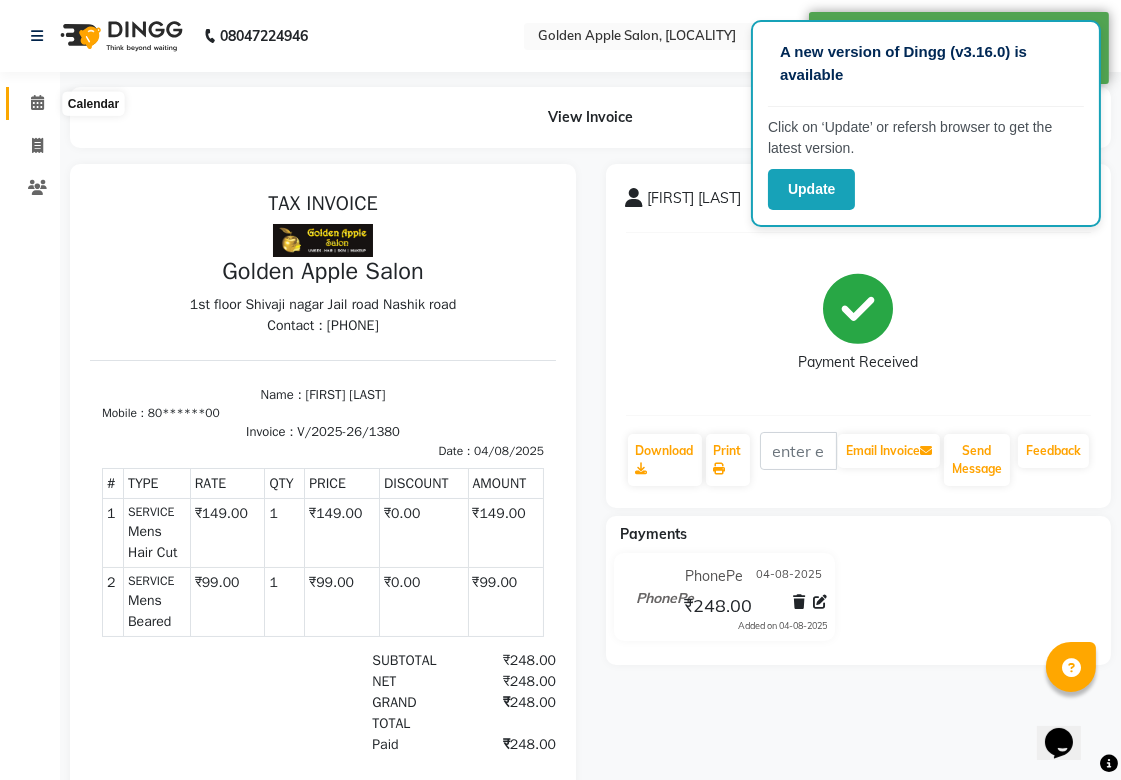 click 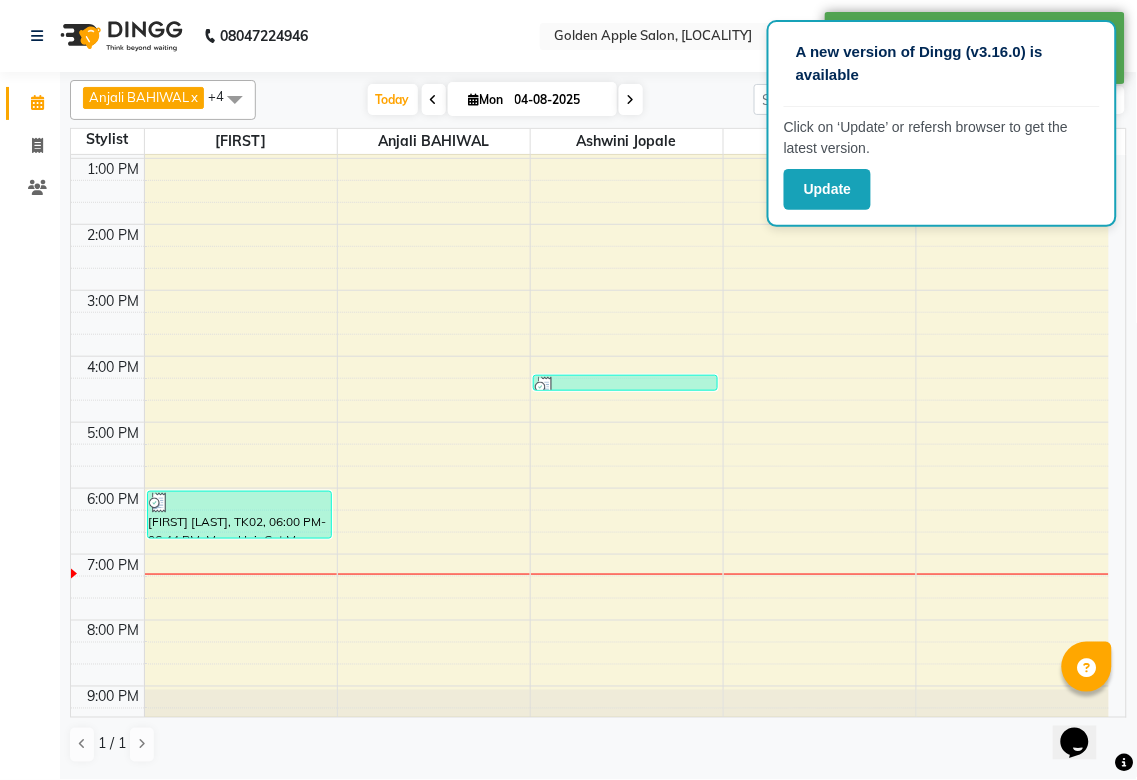 scroll, scrollTop: 300, scrollLeft: 0, axis: vertical 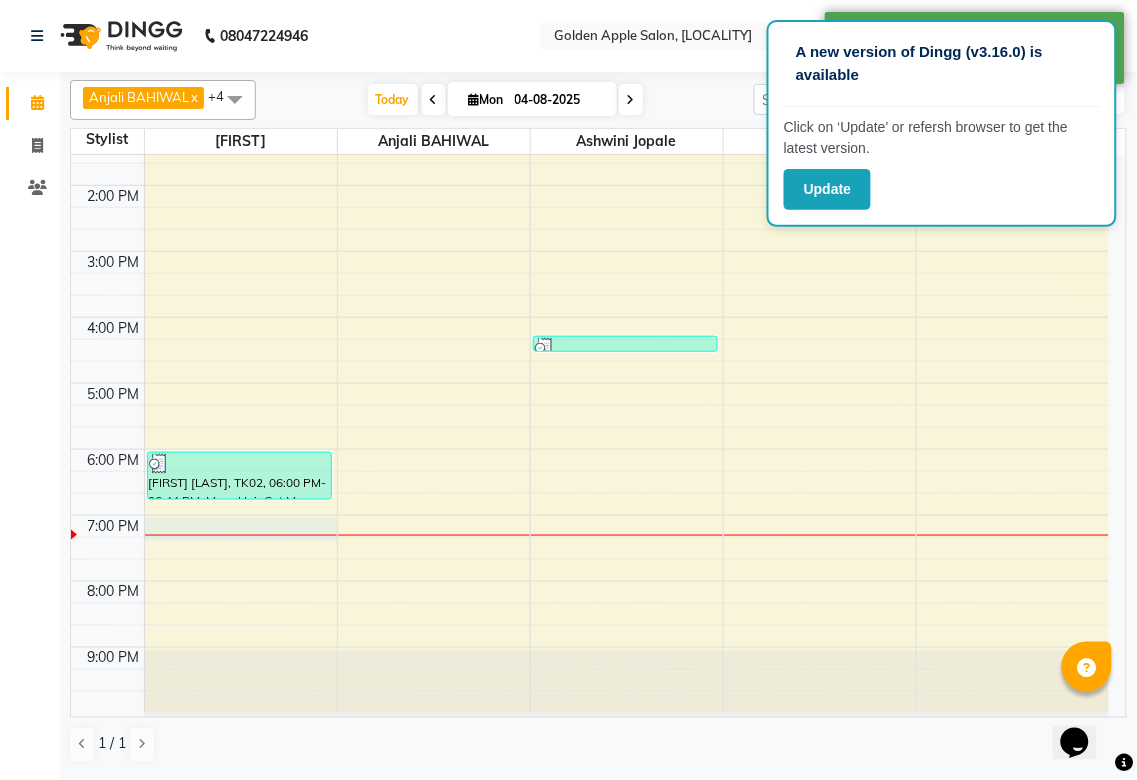click on "9:00 AM 10:00 AM 11:00 AM 12:00 PM 1:00 PM 2:00 PM 3:00 PM 4:00 PM 5:00 PM 6:00 PM 7:00 PM 8:00 PM 9:00 PM [FIRST] [LAST], TK02, 06:00 PM-06:44 PM, Mens Hair Cut,Mens Beared (₹99) [FIRST] [LAST], TK01, 04:15 PM-04:30 PM, eyebrows" at bounding box center (590, 284) 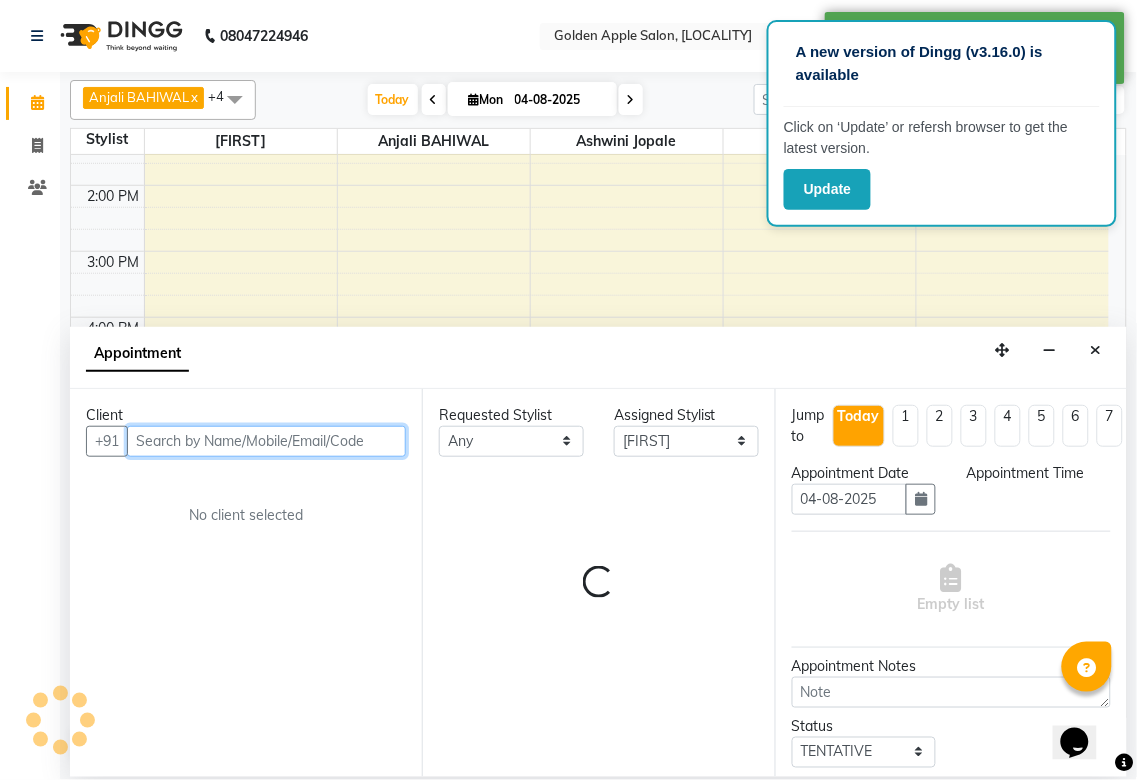 select on "1140" 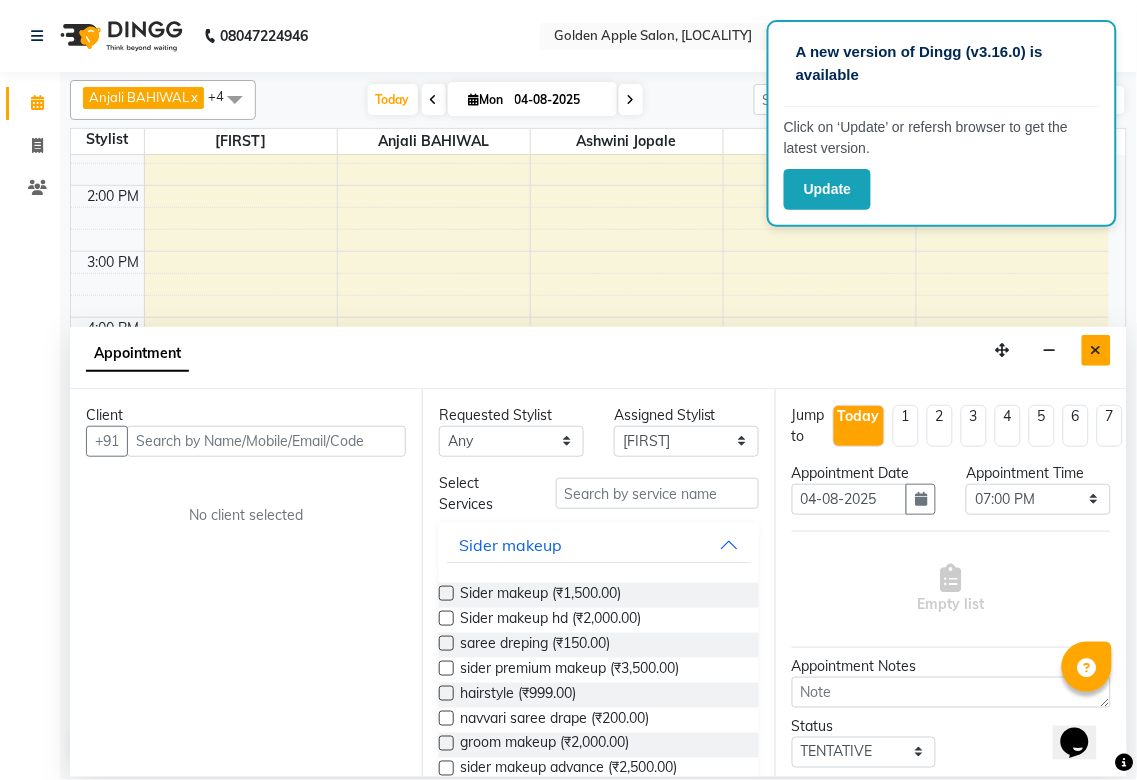 click at bounding box center (1096, 350) 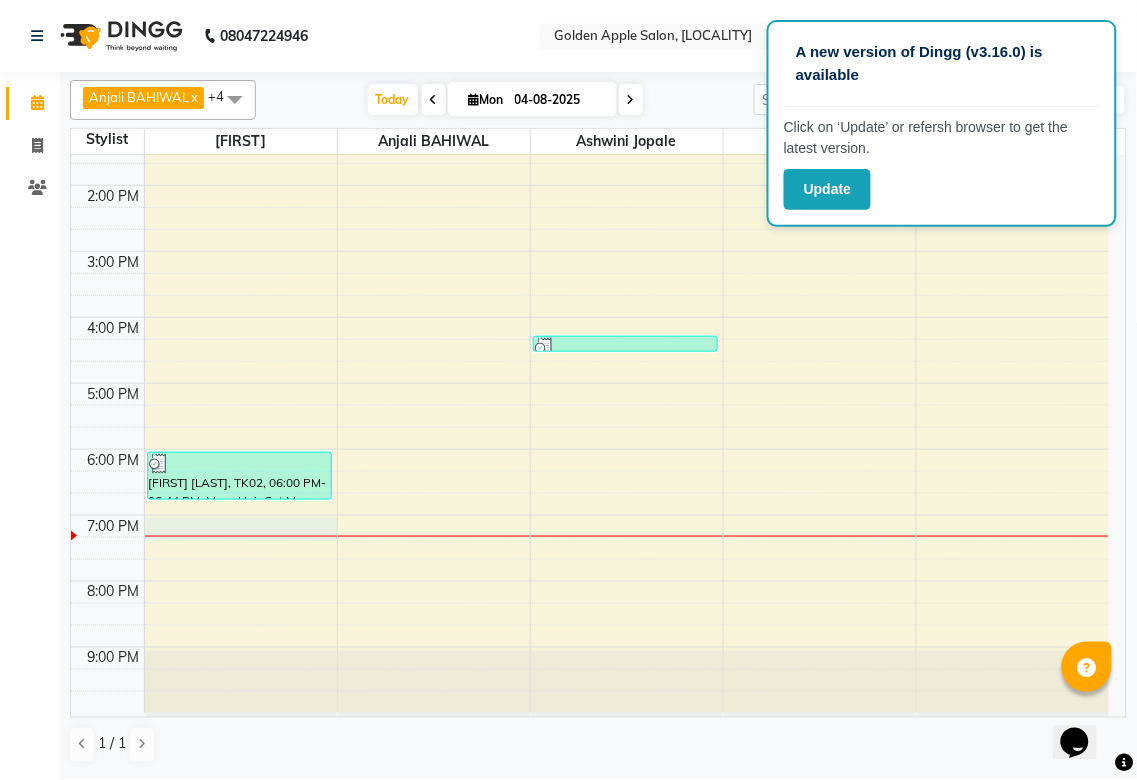 click at bounding box center (241, 536) 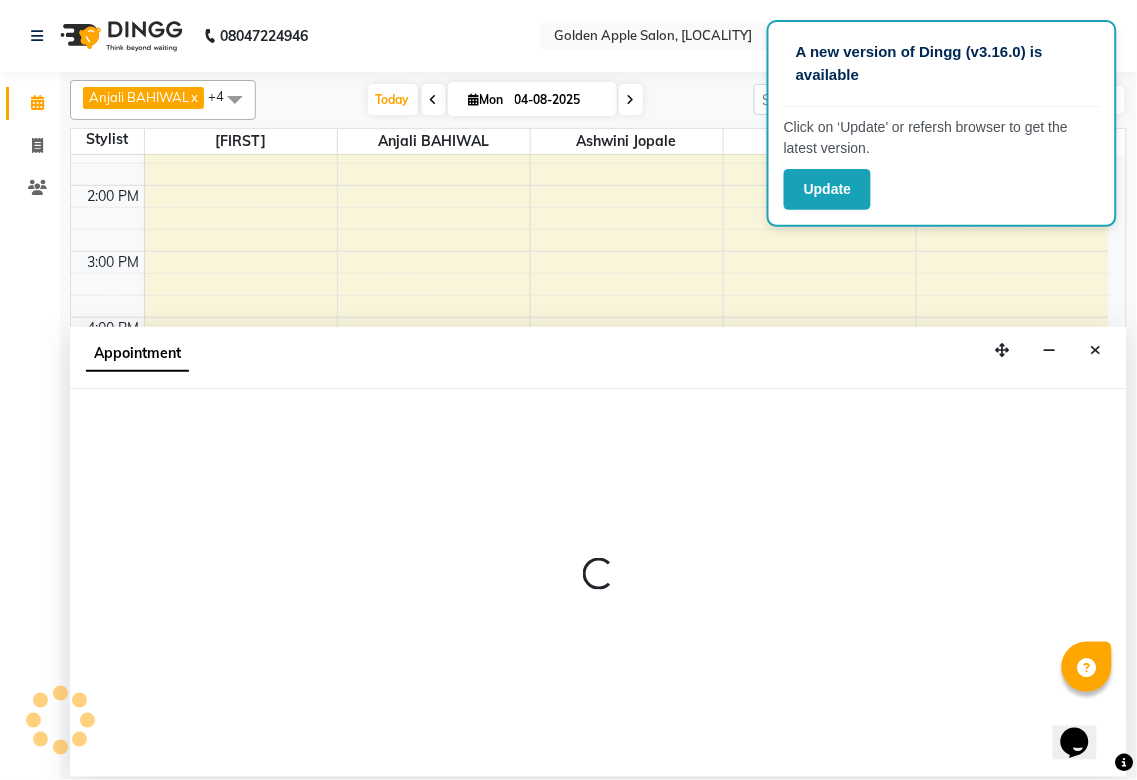 select on "54411" 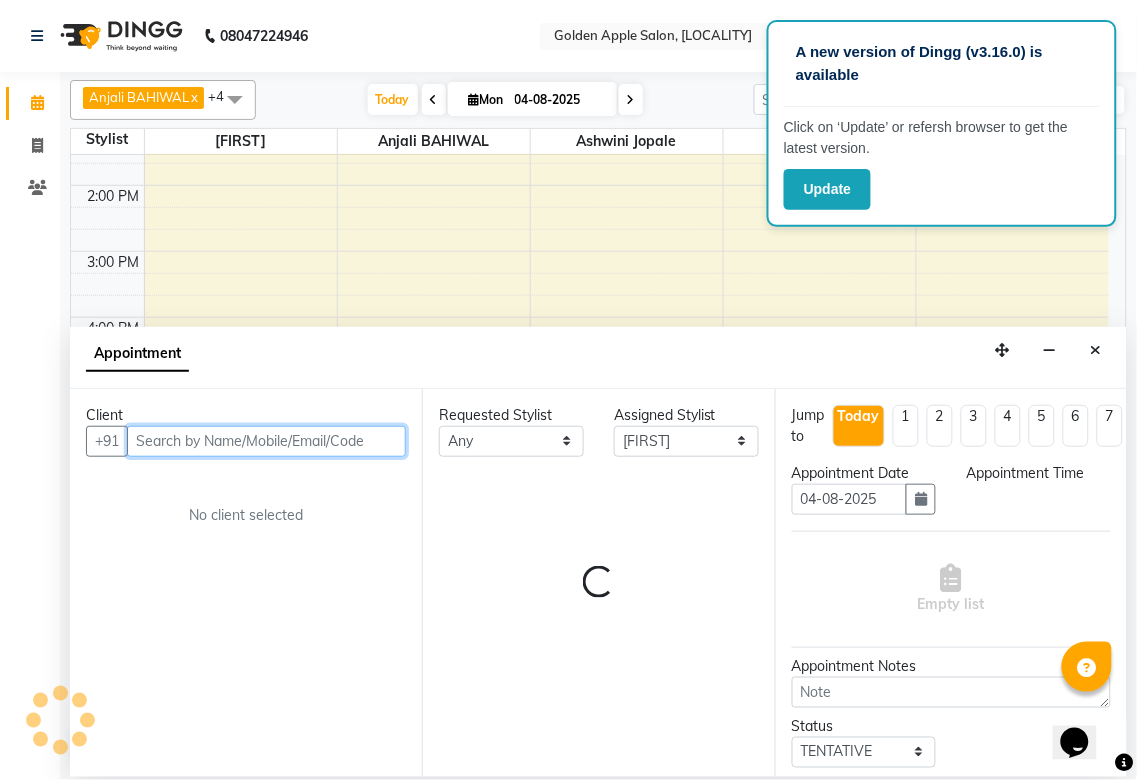 select on "1140" 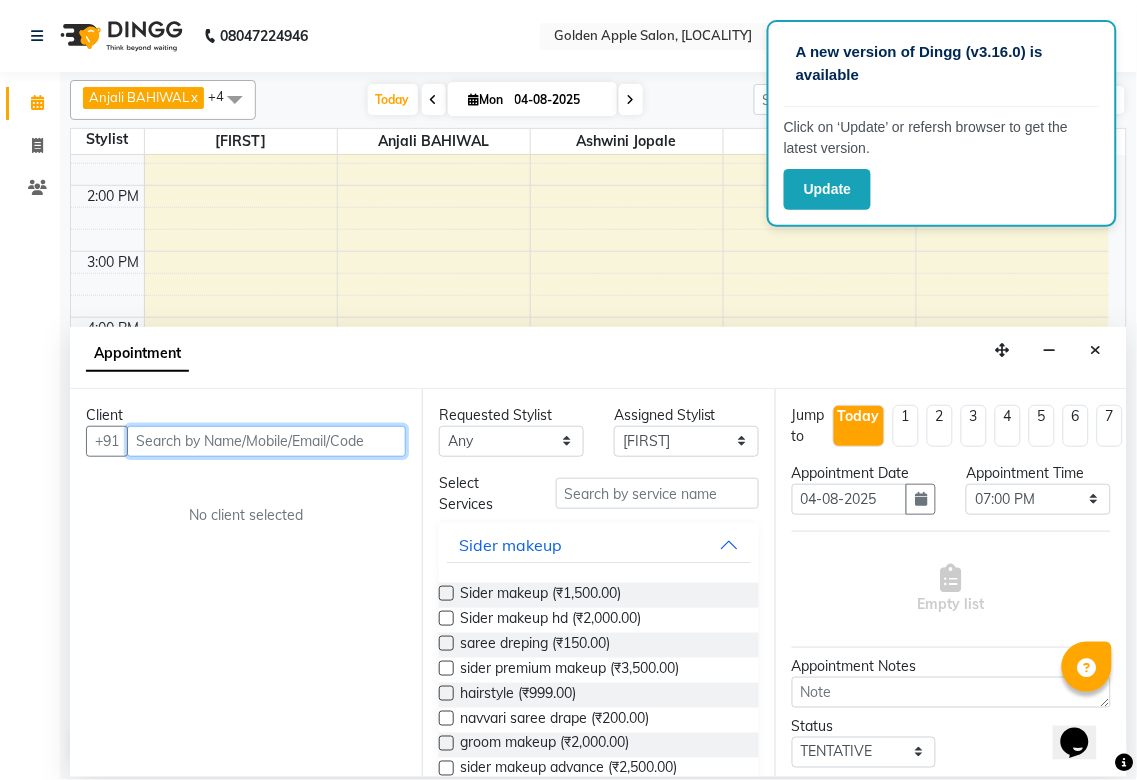 click at bounding box center (266, 441) 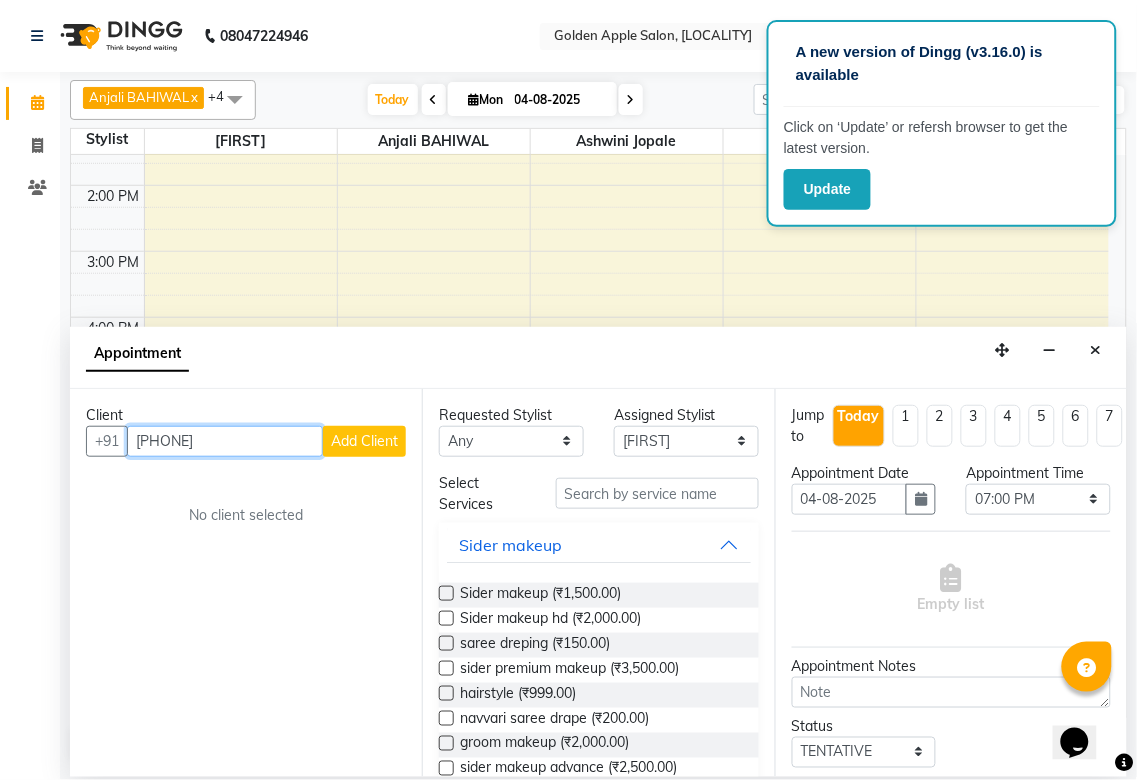 type on "[PHONE]" 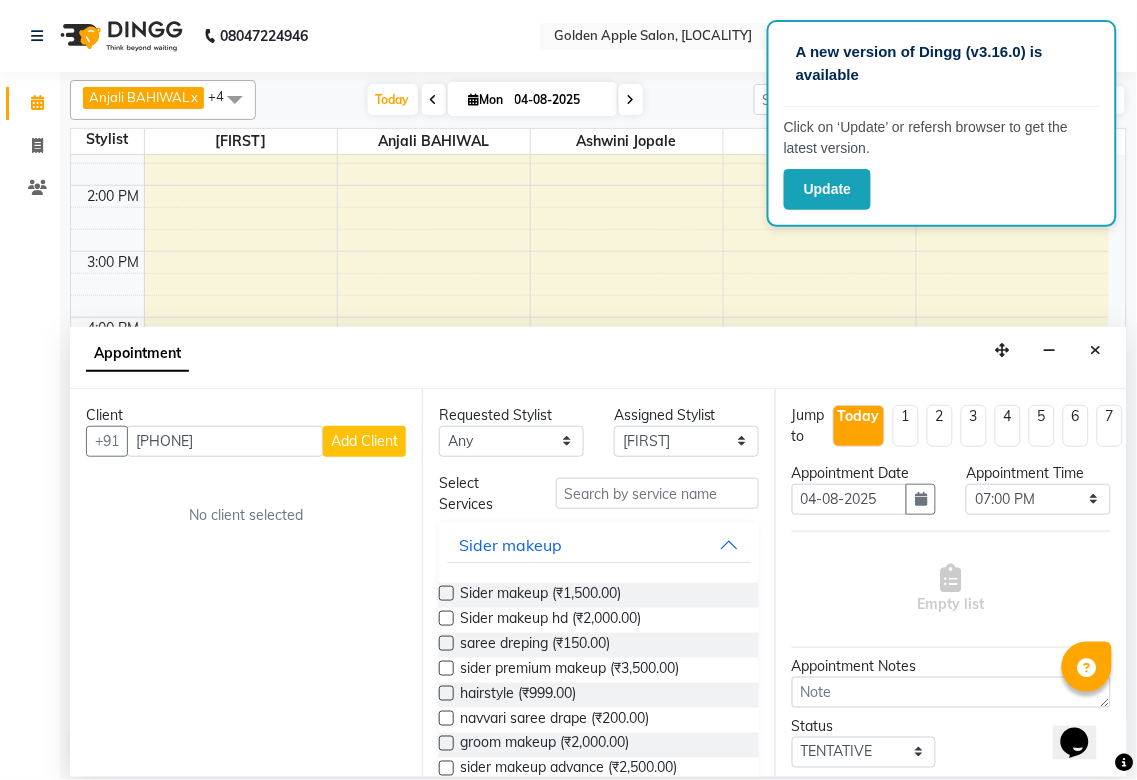 click on "Add Client" at bounding box center [364, 441] 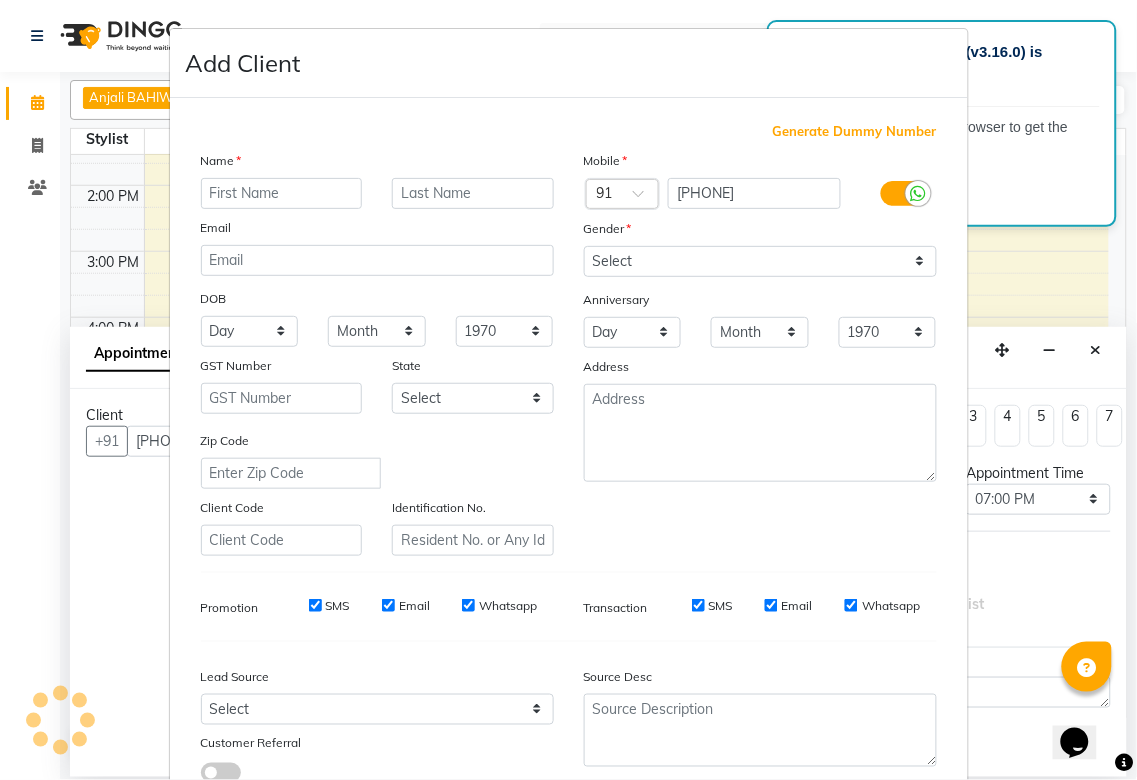 click at bounding box center [282, 193] 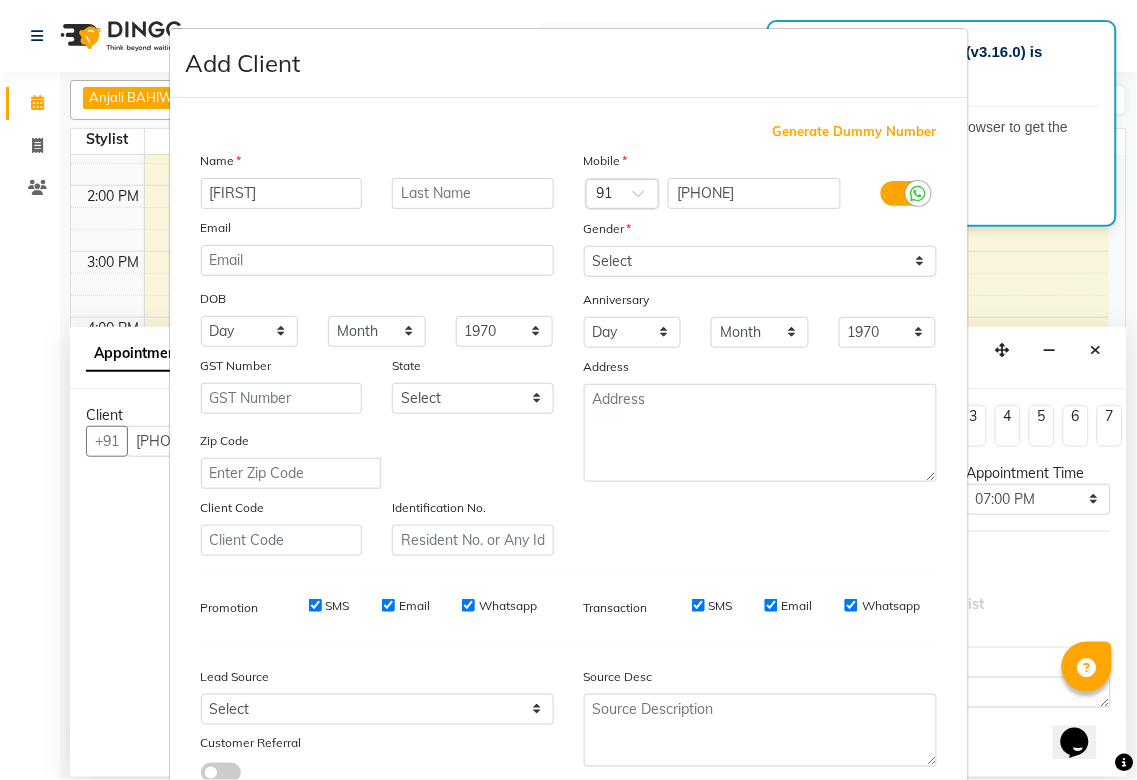 type on "[FIRST]" 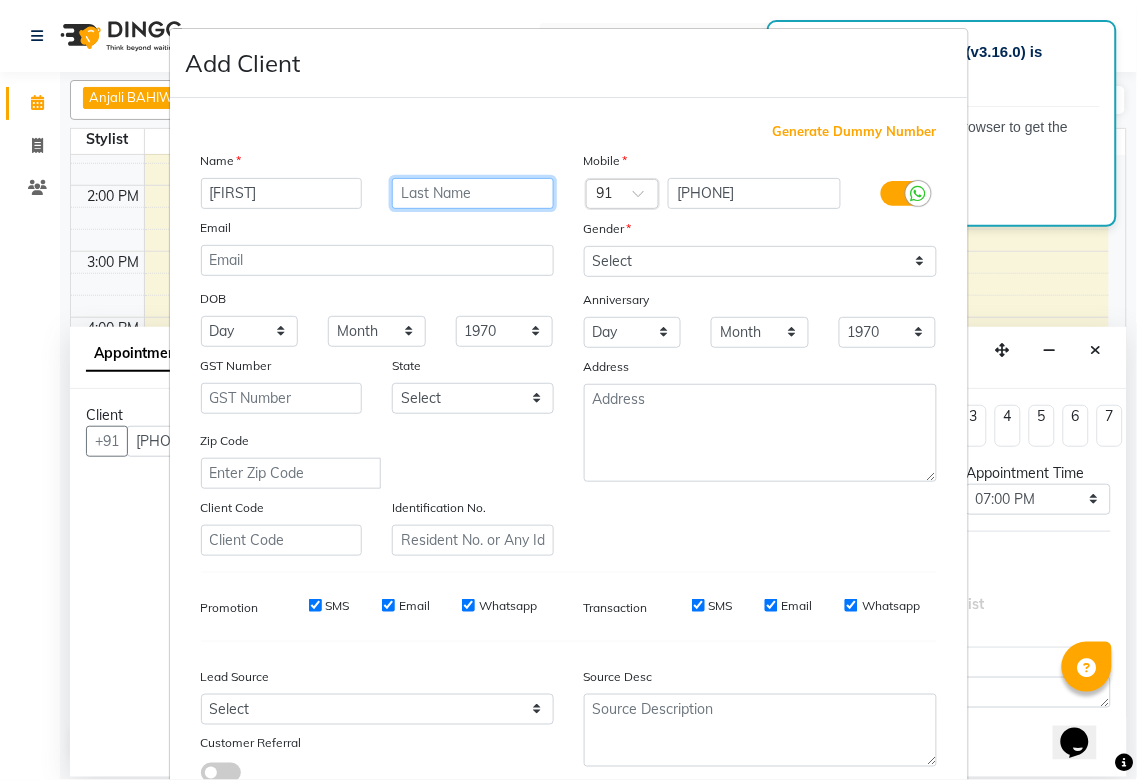 click at bounding box center (473, 193) 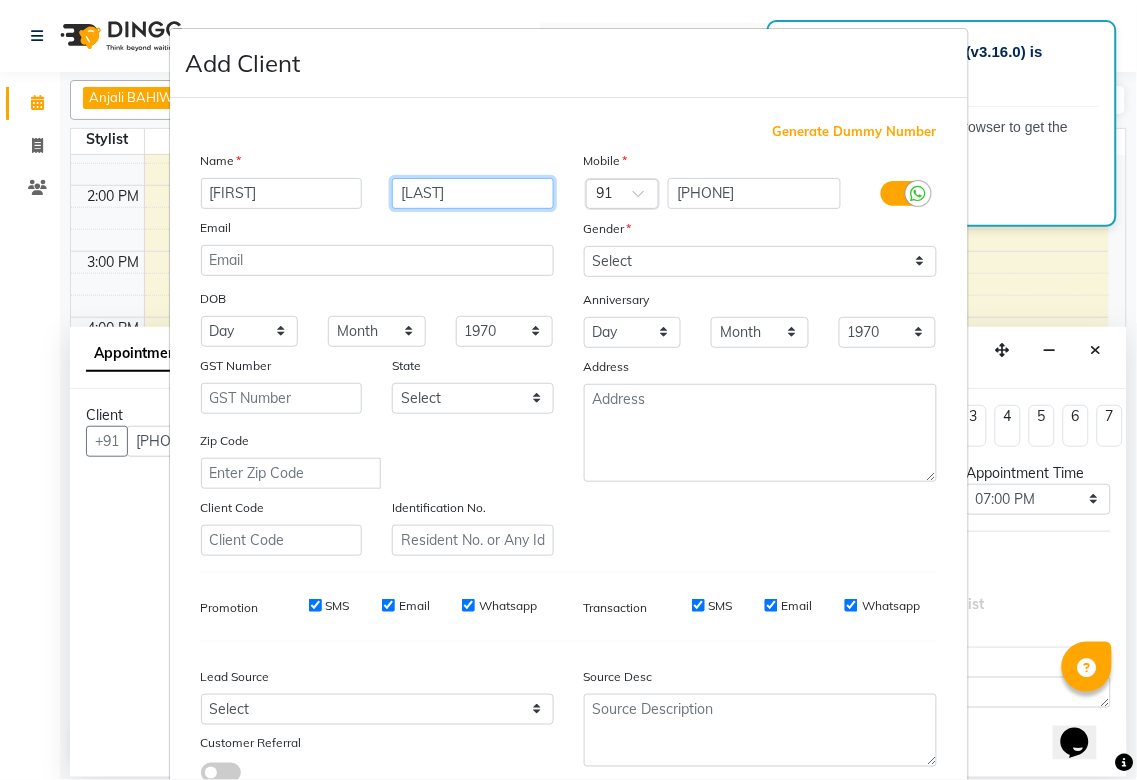 type on "[LAST]" 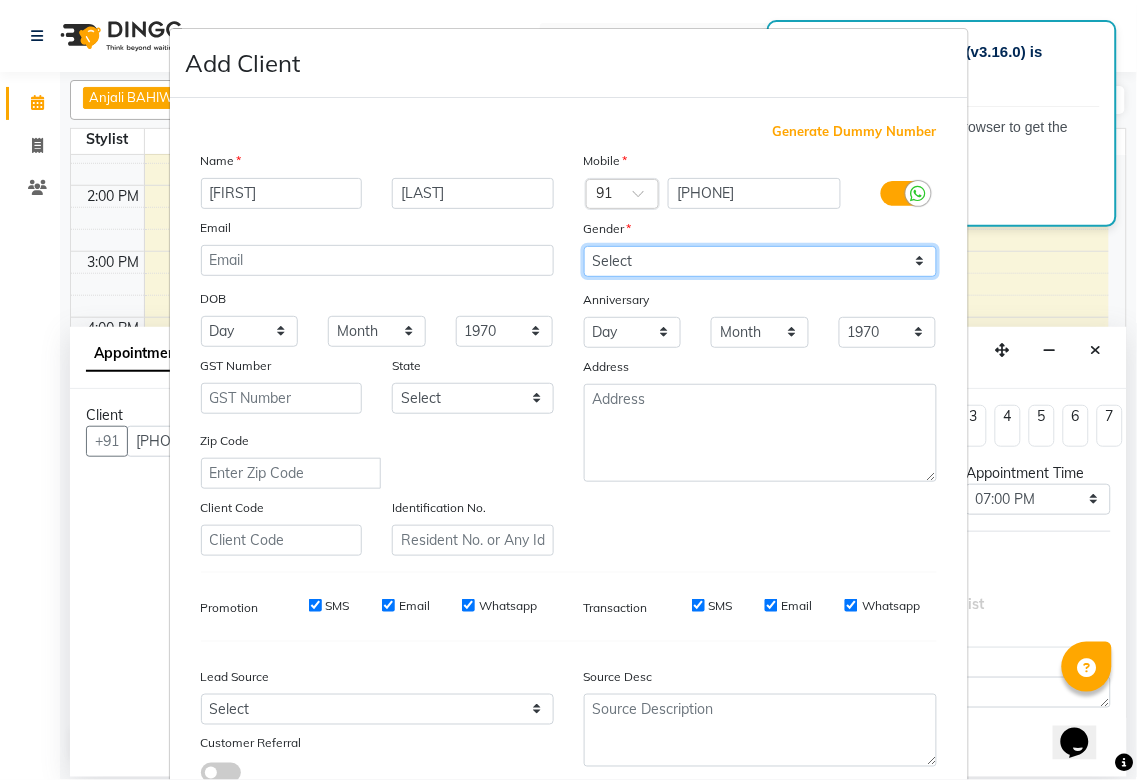 click on "Select Male Female Other Prefer Not To Say" at bounding box center [760, 261] 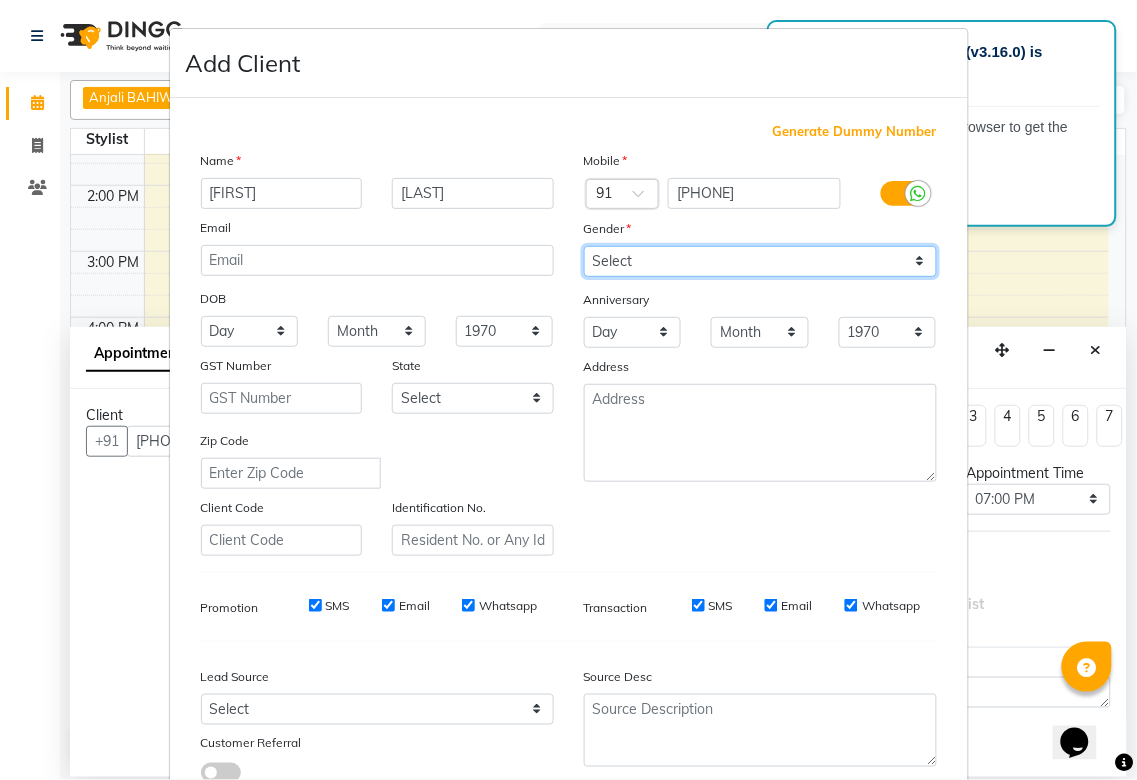 select on "male" 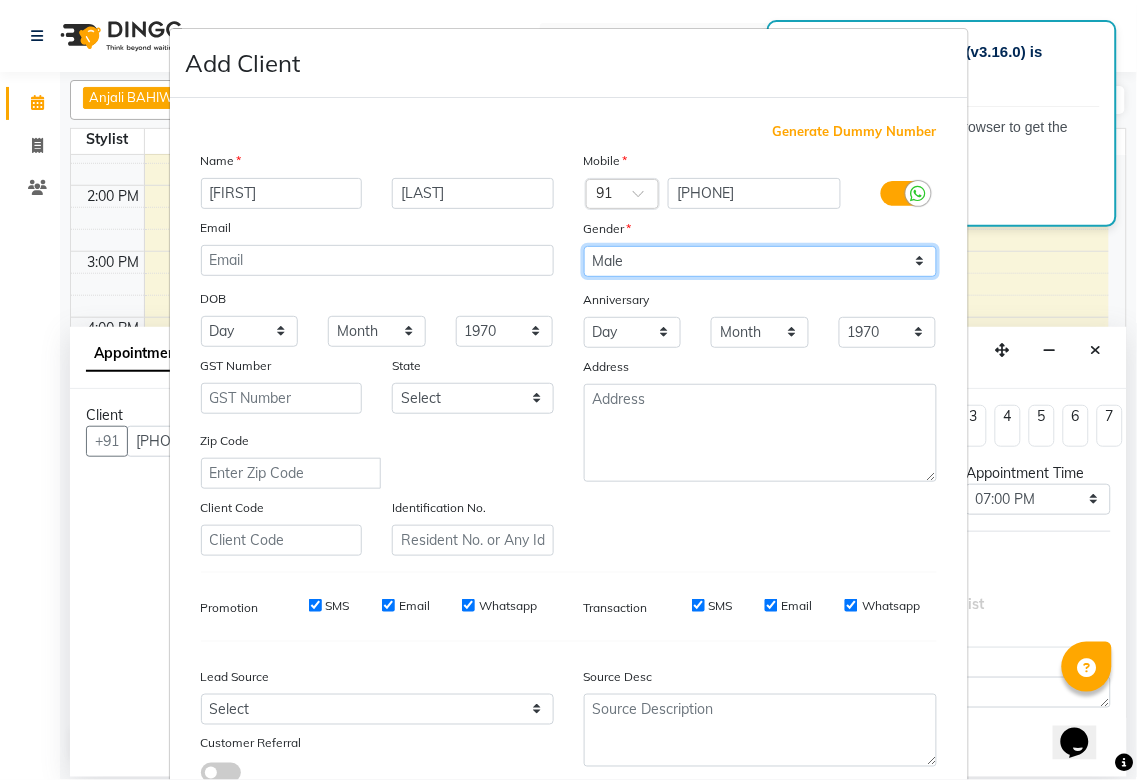 click on "Select Male Female Other Prefer Not To Say" at bounding box center (760, 261) 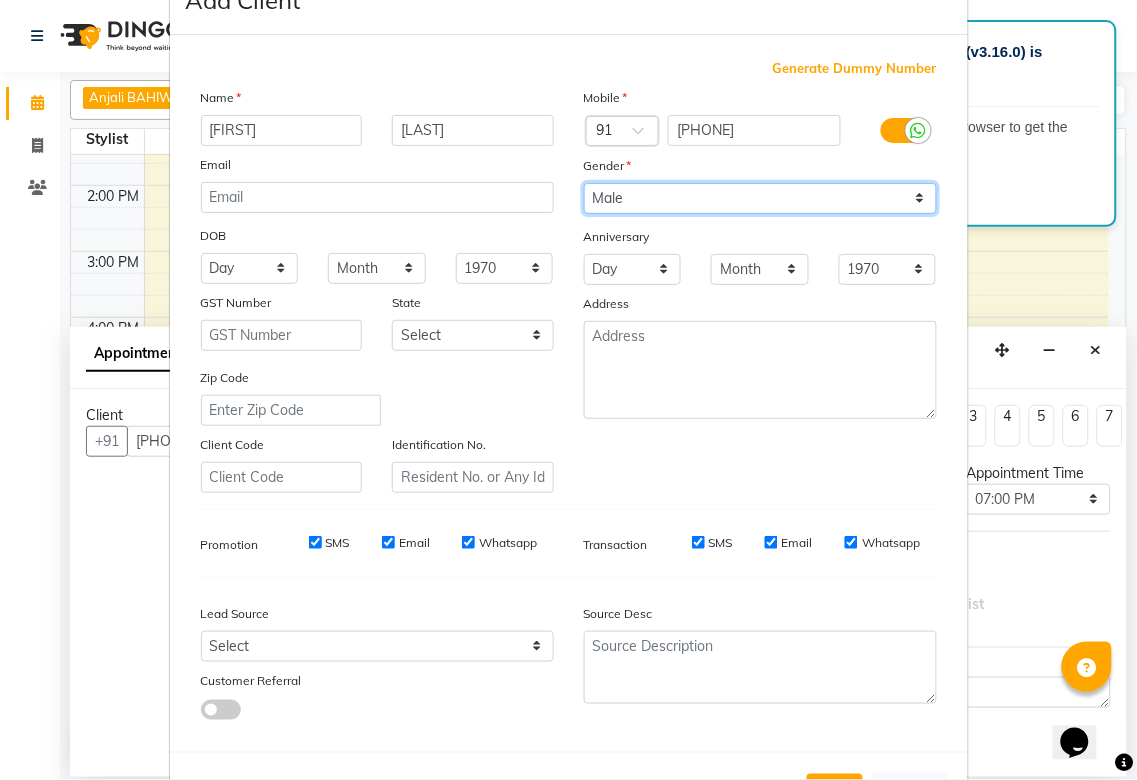scroll, scrollTop: 144, scrollLeft: 0, axis: vertical 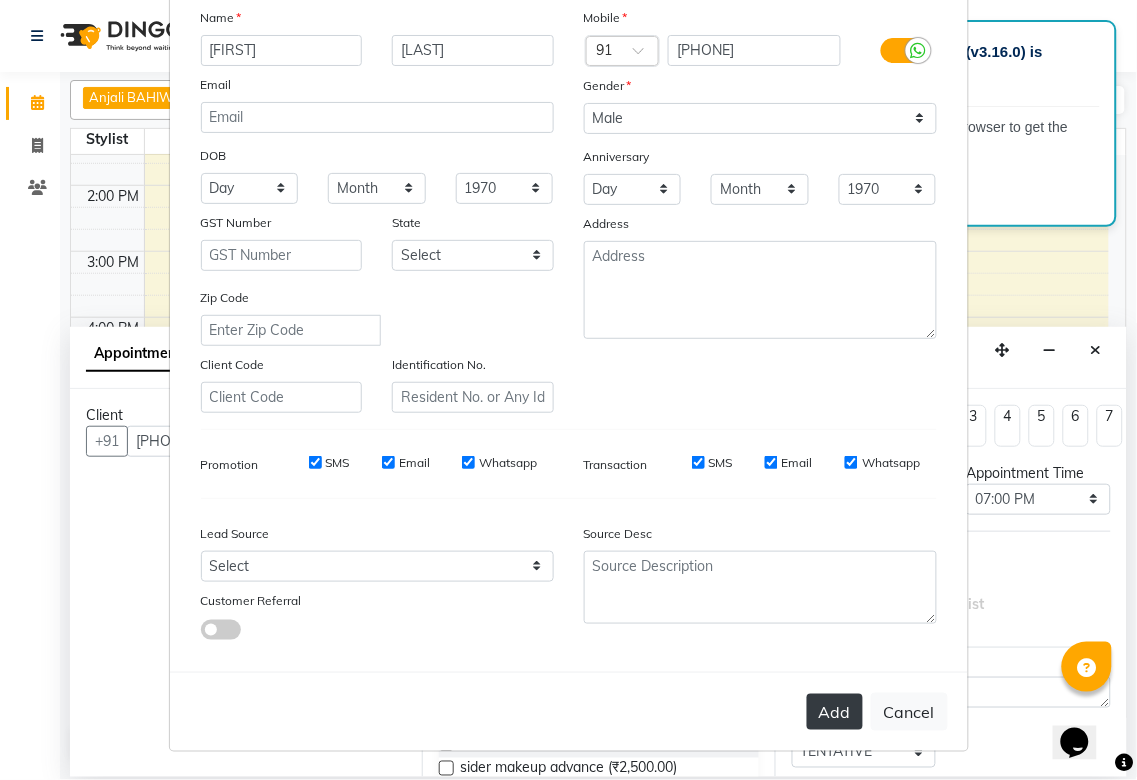 click on "Add" at bounding box center (835, 712) 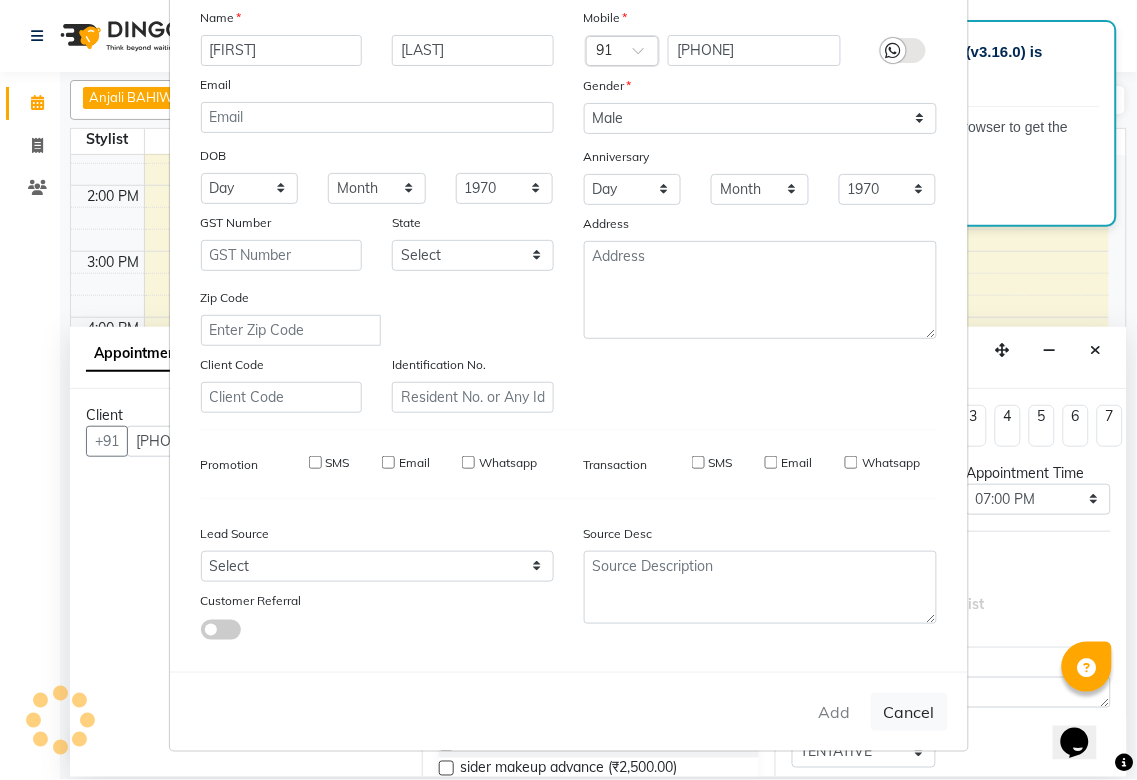type on "[PHONE]" 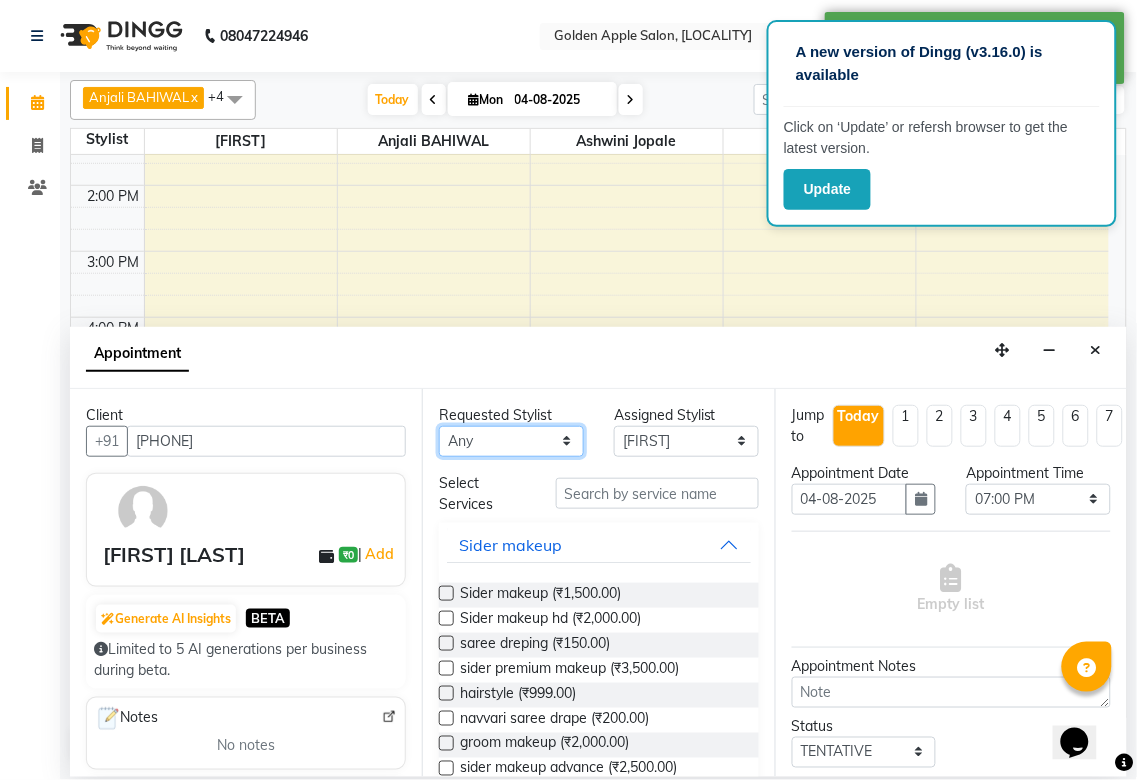 click on "Any Aditya Anjali  BAHIWAL Aparana Satarrdekar ashwini jopale dolly kannan  Harshika Hire operator vijay ahire" at bounding box center [511, 441] 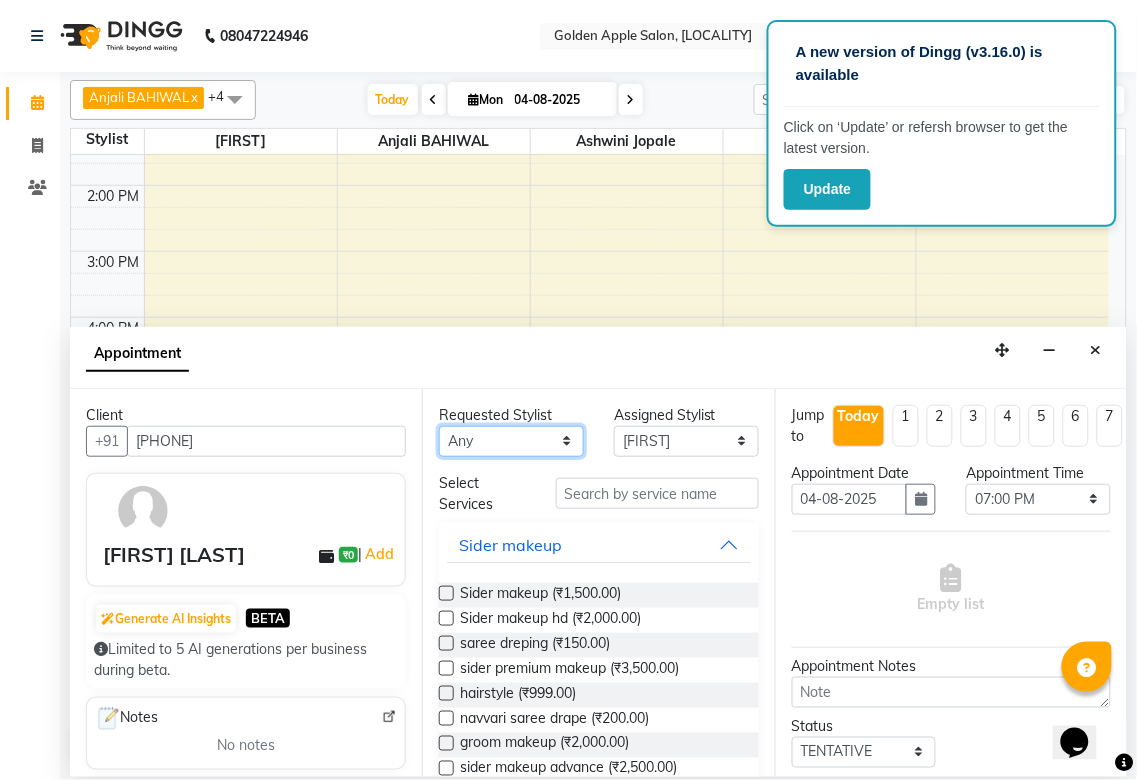 select on "54411" 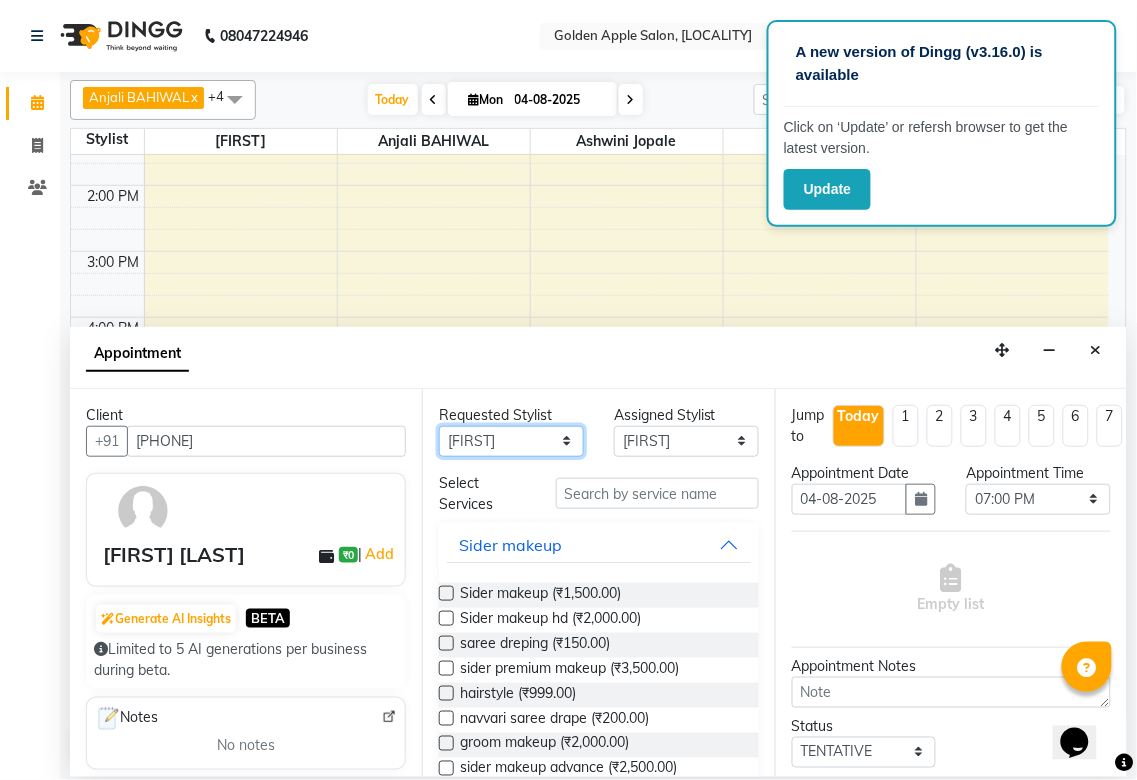 click on "Any Aditya Anjali  BAHIWAL Aparana Satarrdekar ashwini jopale dolly kannan  Harshika Hire operator vijay ahire" at bounding box center [511, 441] 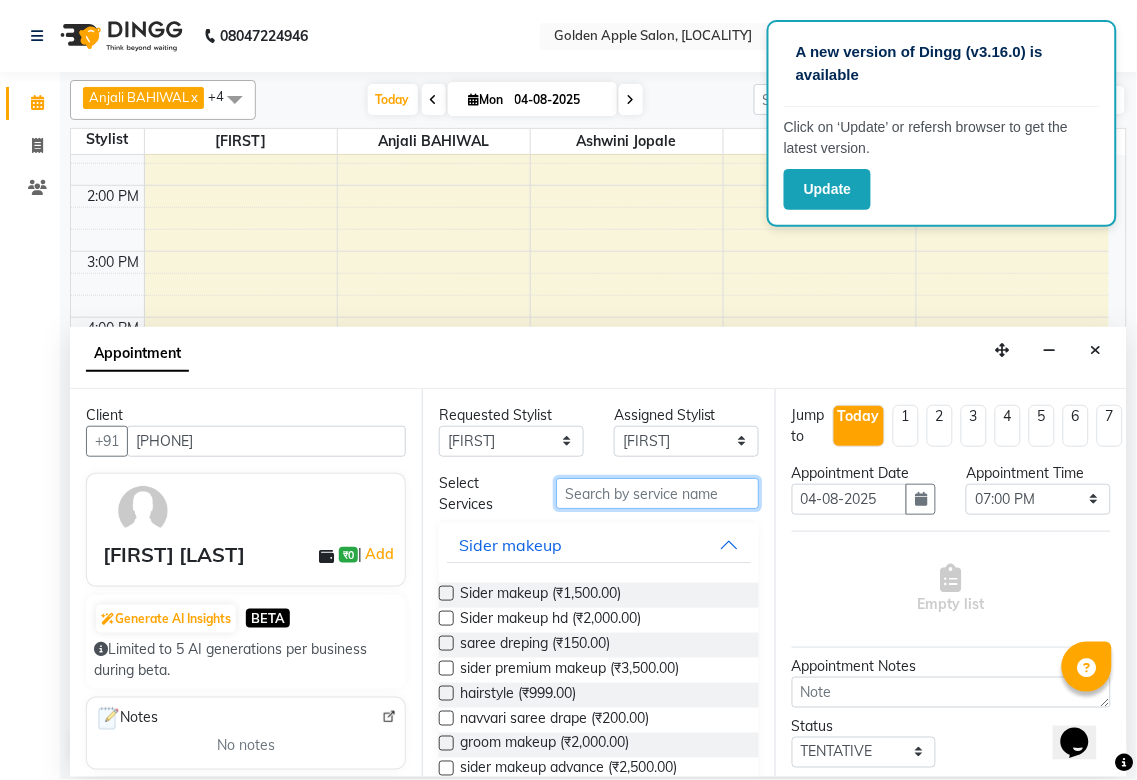 click at bounding box center [657, 493] 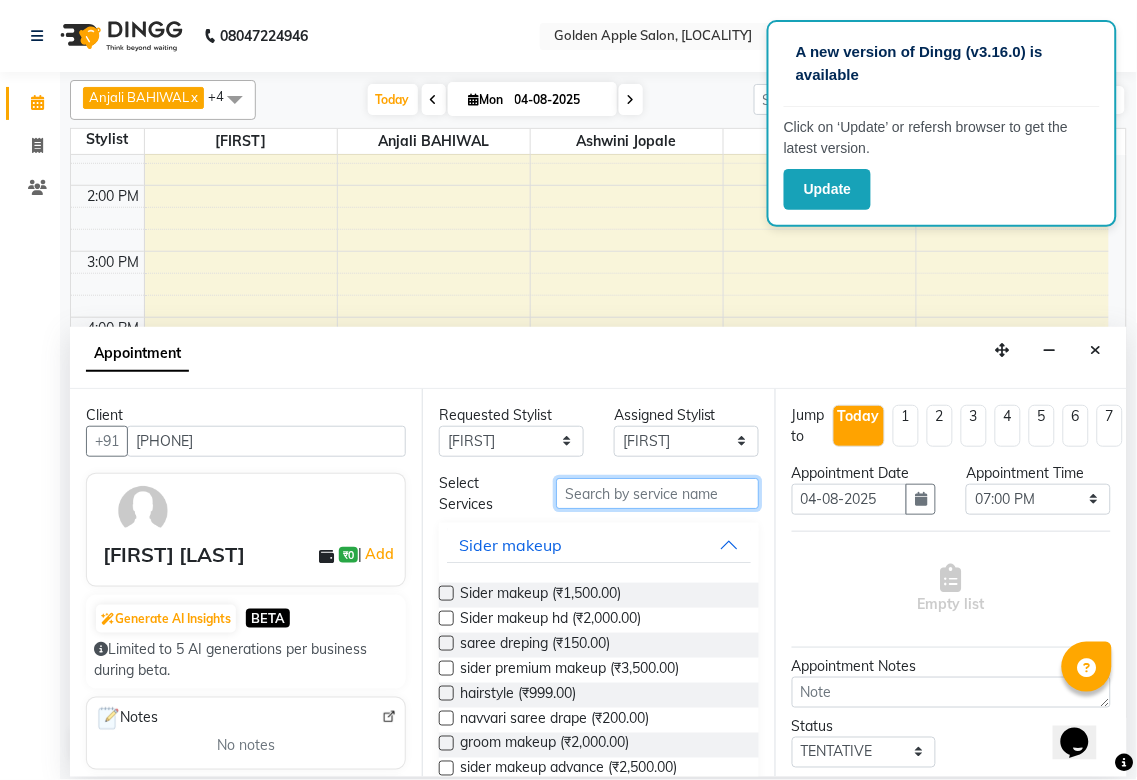type on "h" 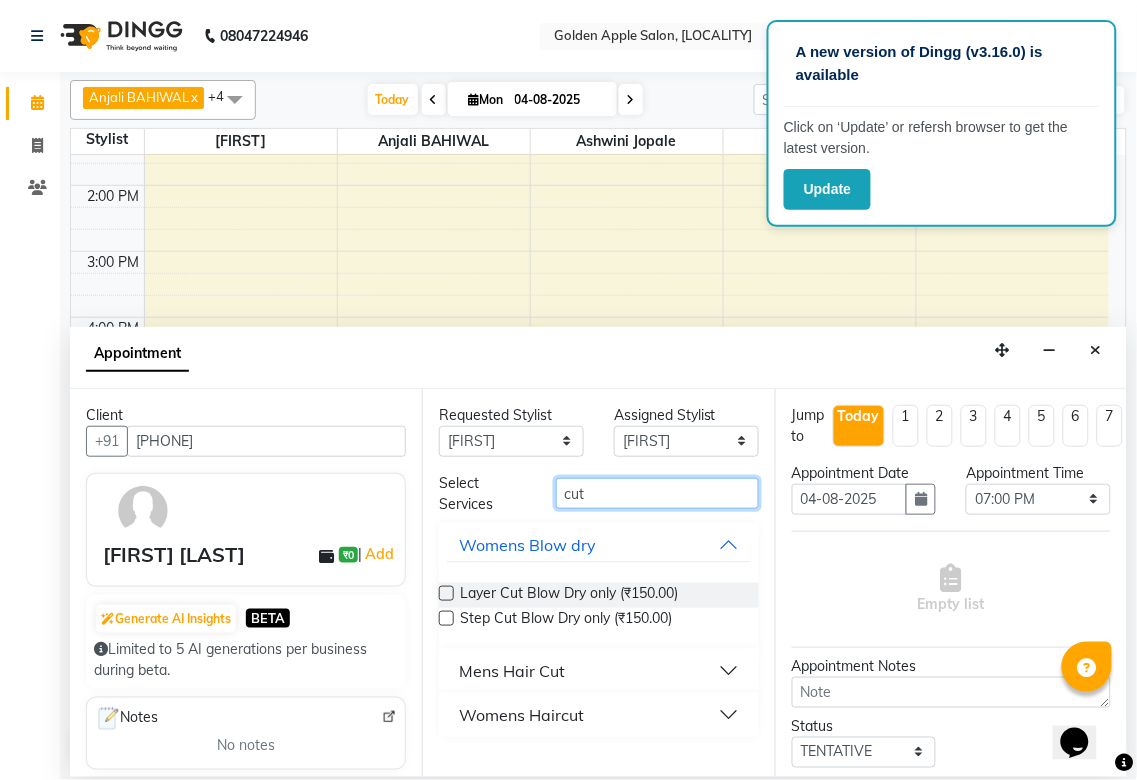 type on "cut" 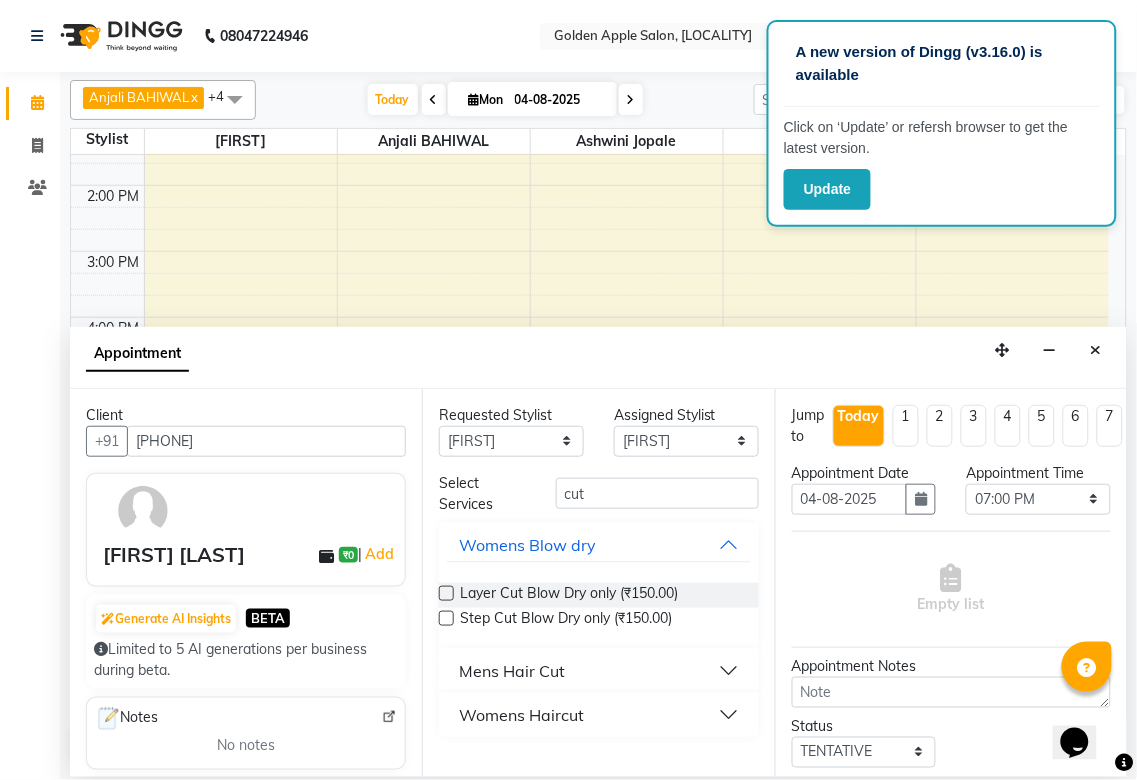 click on "Mens Hair Cut" at bounding box center [512, 671] 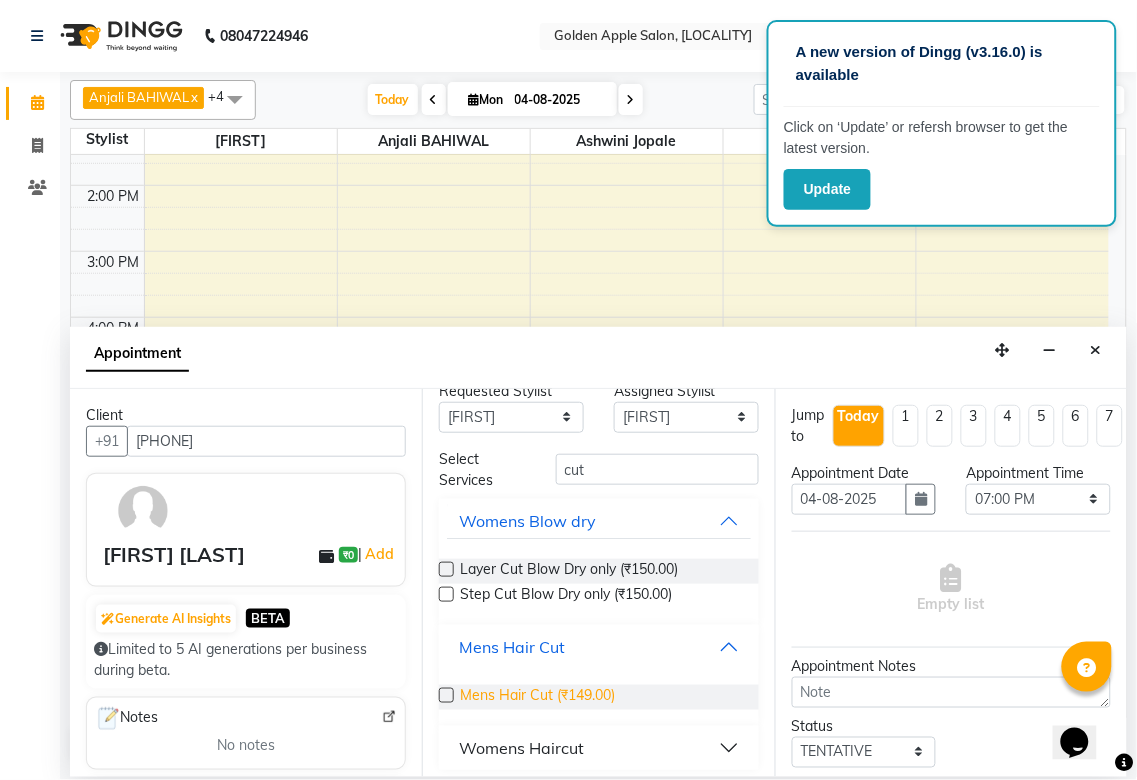 scroll, scrollTop: 33, scrollLeft: 0, axis: vertical 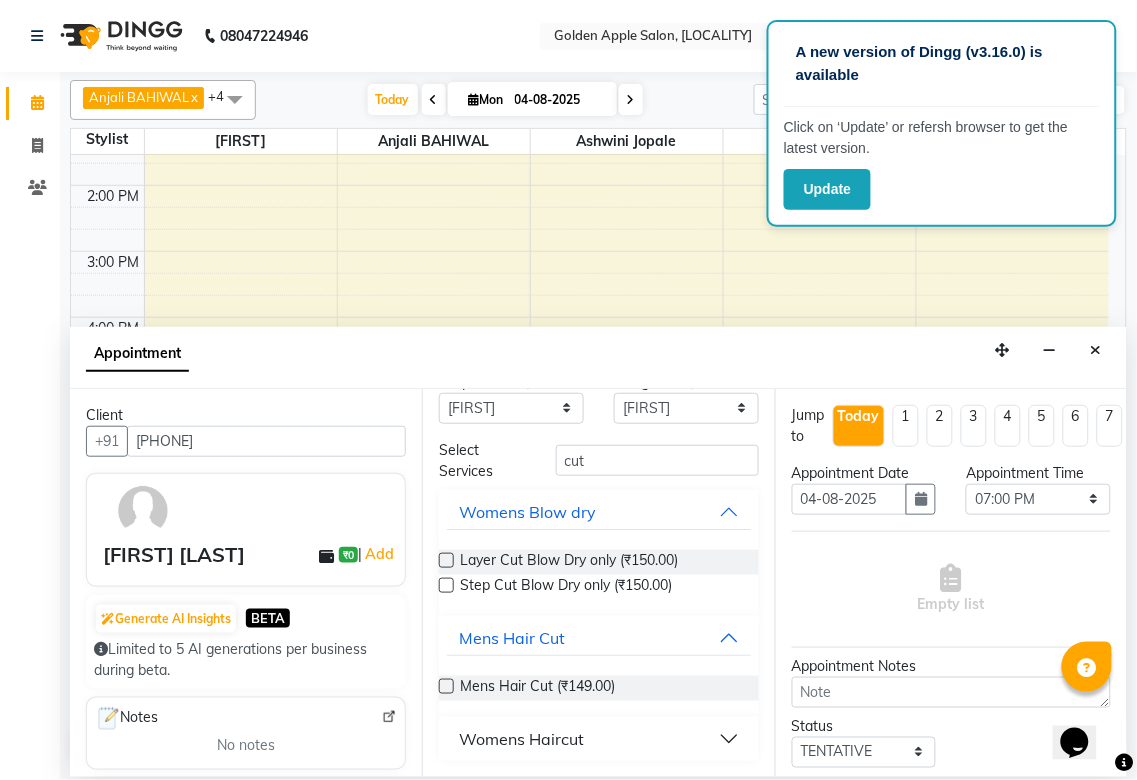 click at bounding box center (446, 686) 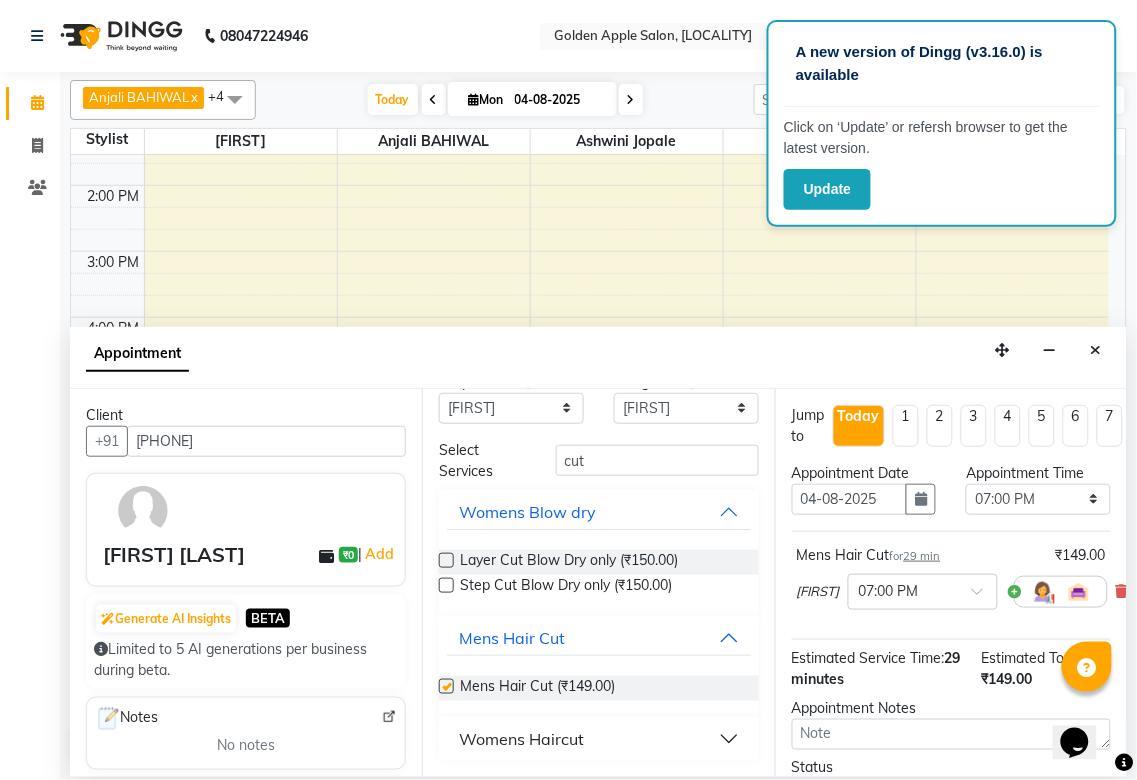 checkbox on "false" 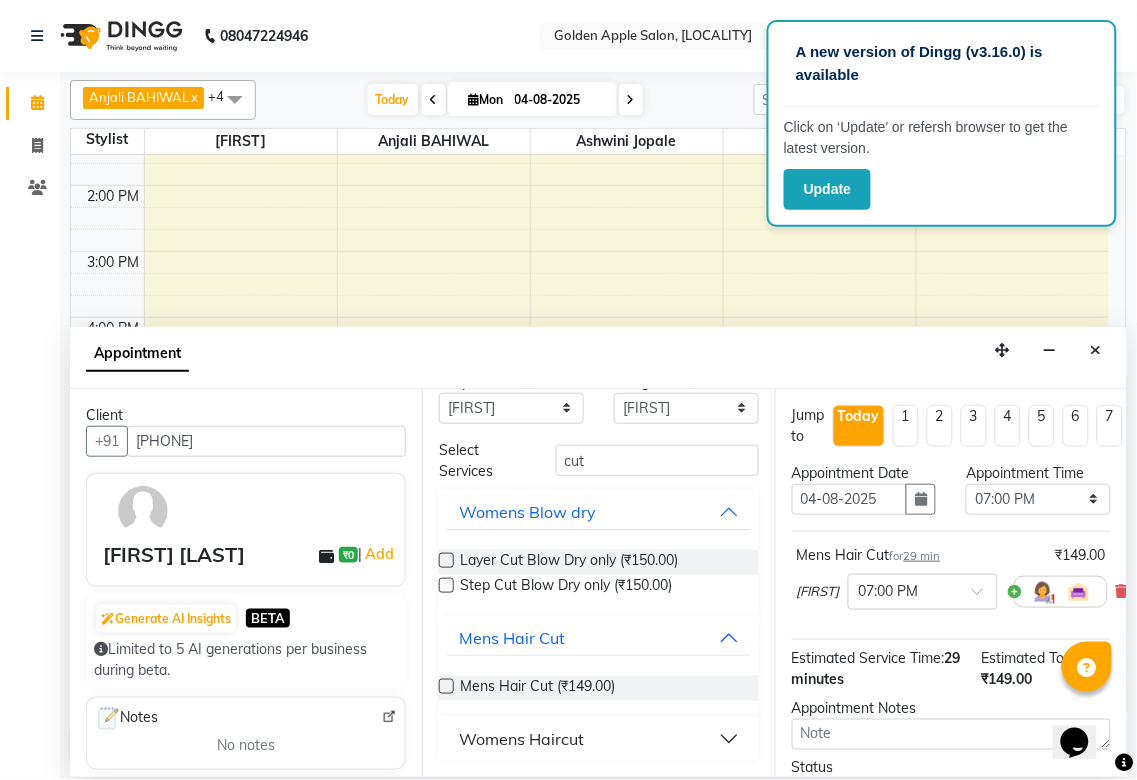 scroll, scrollTop: 193, scrollLeft: 0, axis: vertical 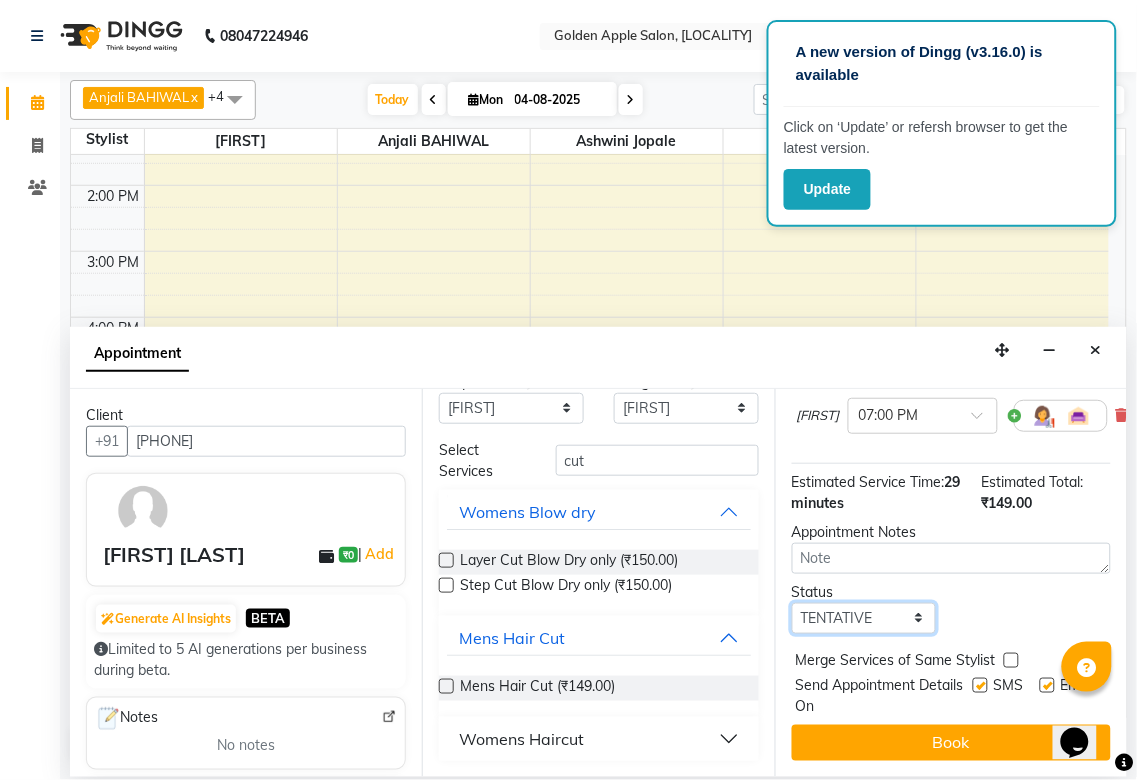 click on "Select TENTATIVE CONFIRM CHECK-IN UPCOMING" at bounding box center (864, 618) 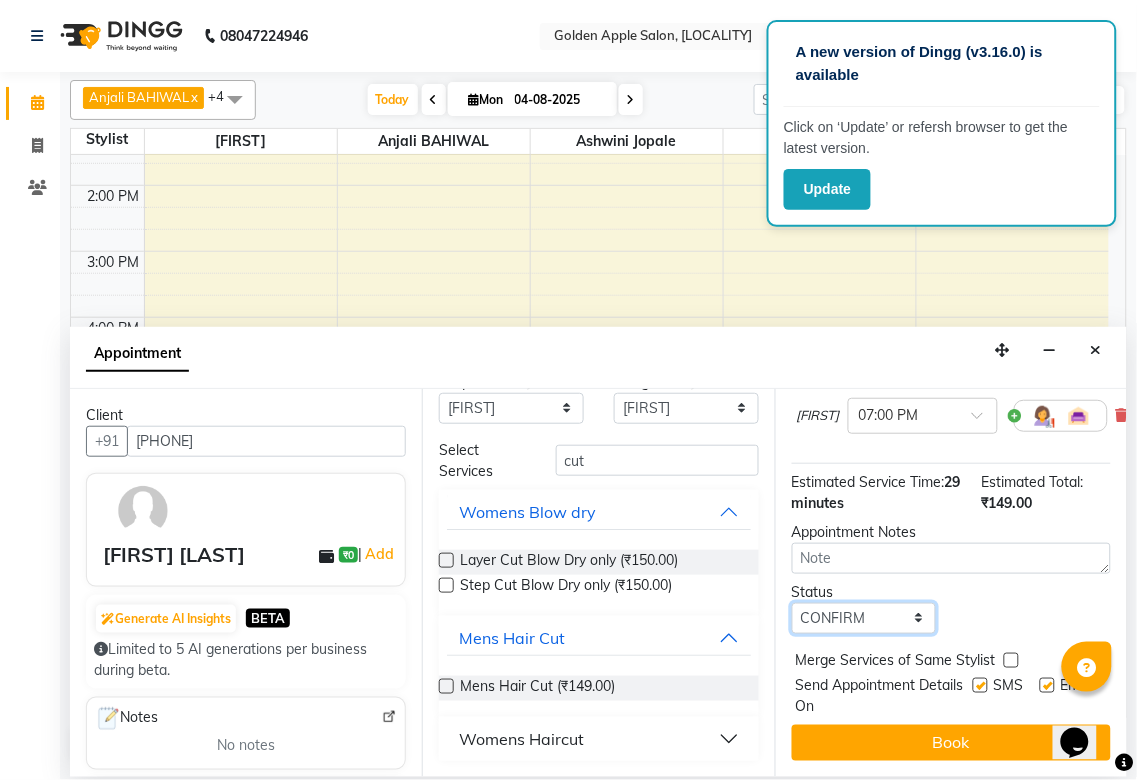click on "Select TENTATIVE CONFIRM CHECK-IN UPCOMING" at bounding box center (864, 618) 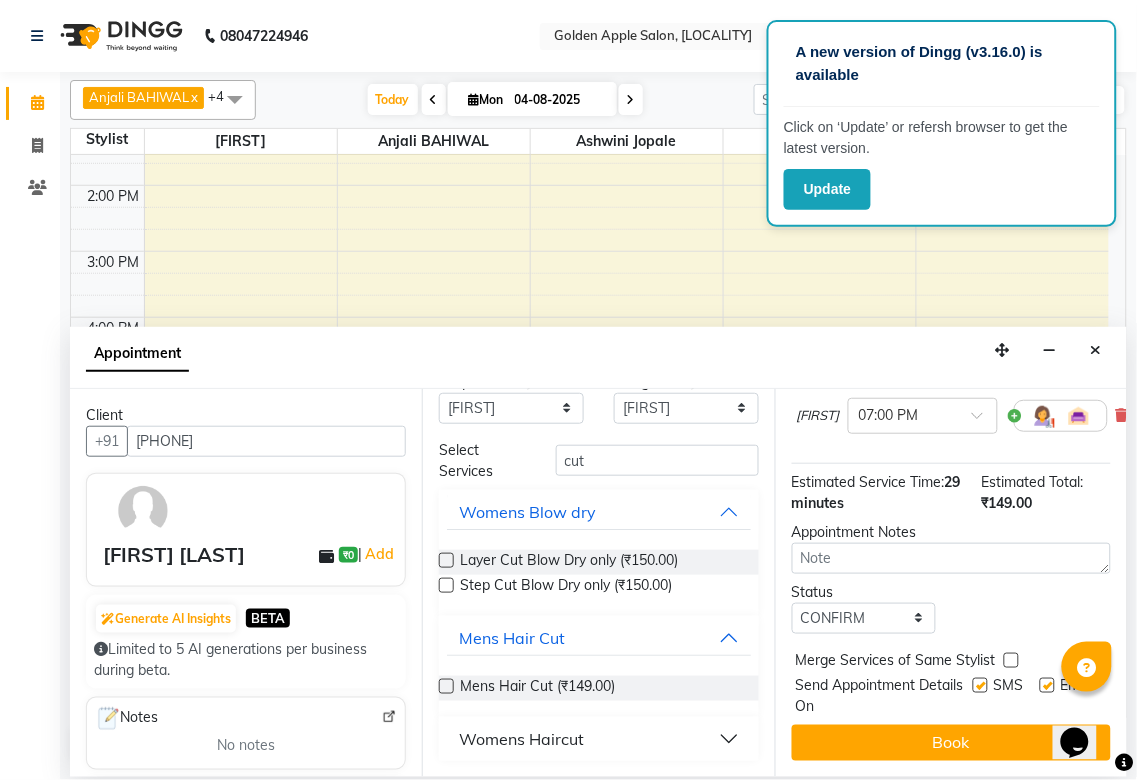 click at bounding box center [980, 685] 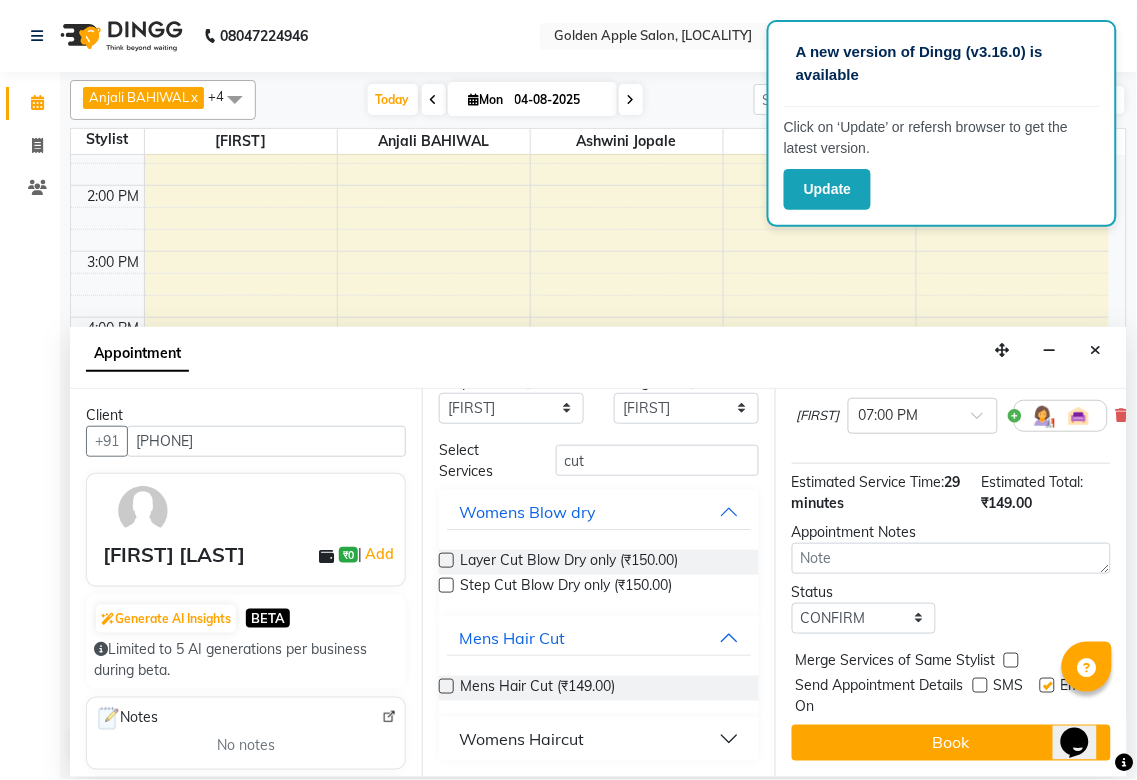 click at bounding box center [1047, 685] 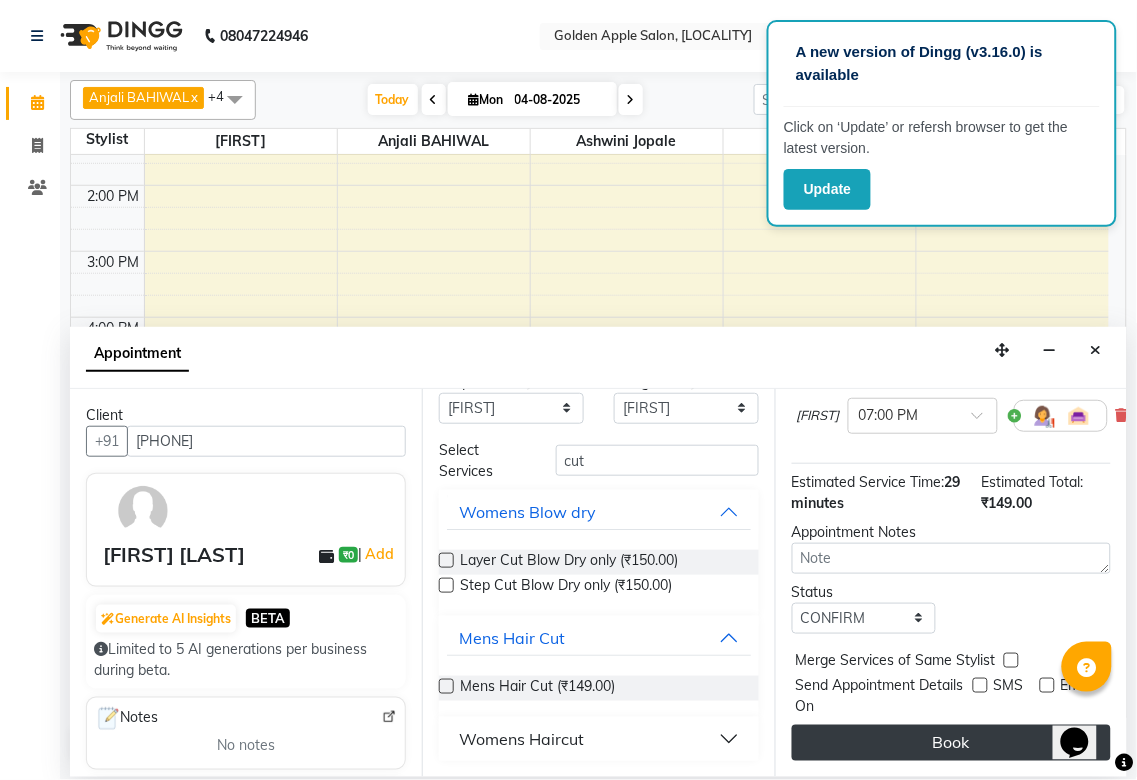 click on "Book" at bounding box center (951, 743) 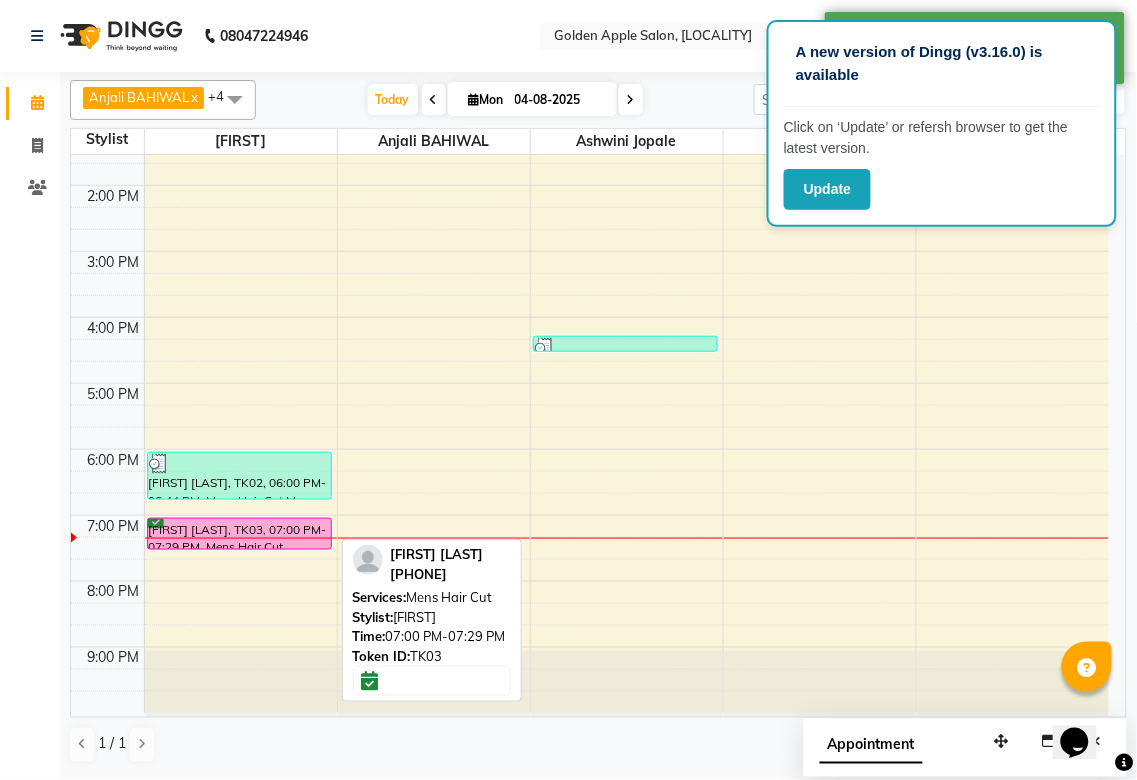 click on "[FIRST] [LAST], TK03, 07:00 PM-07:29 PM, Mens Hair Cut" at bounding box center (239, 534) 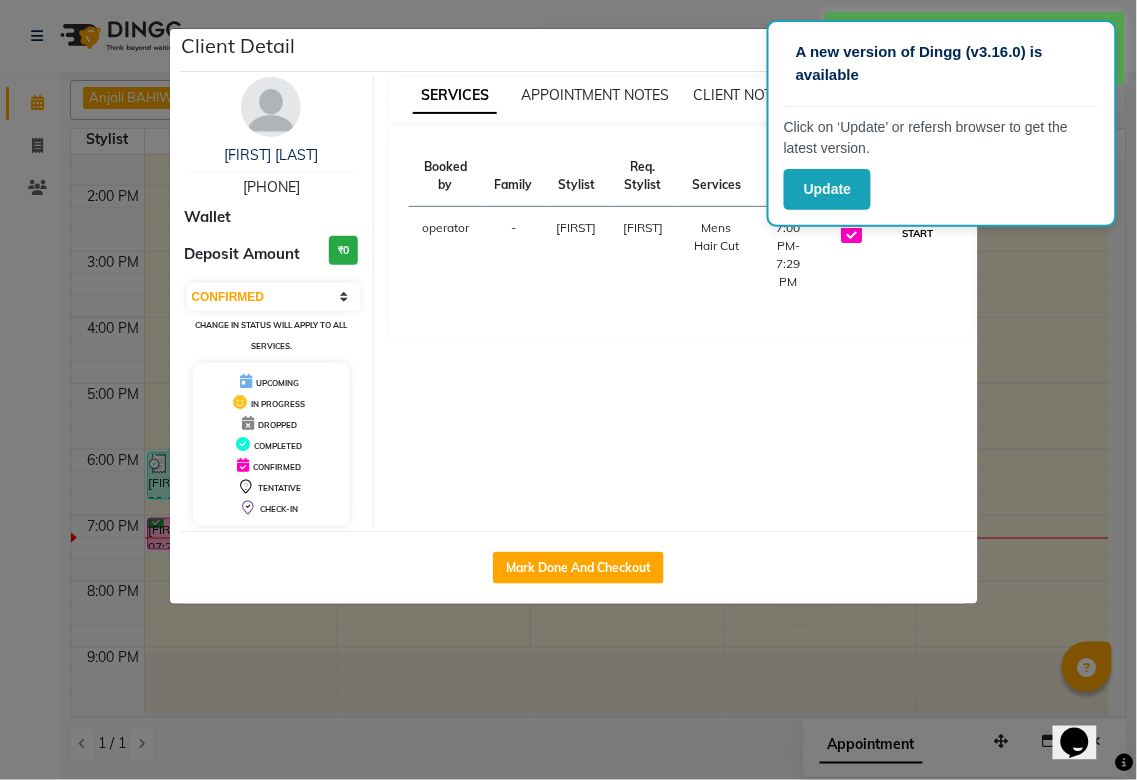click on "START" at bounding box center [917, 233] 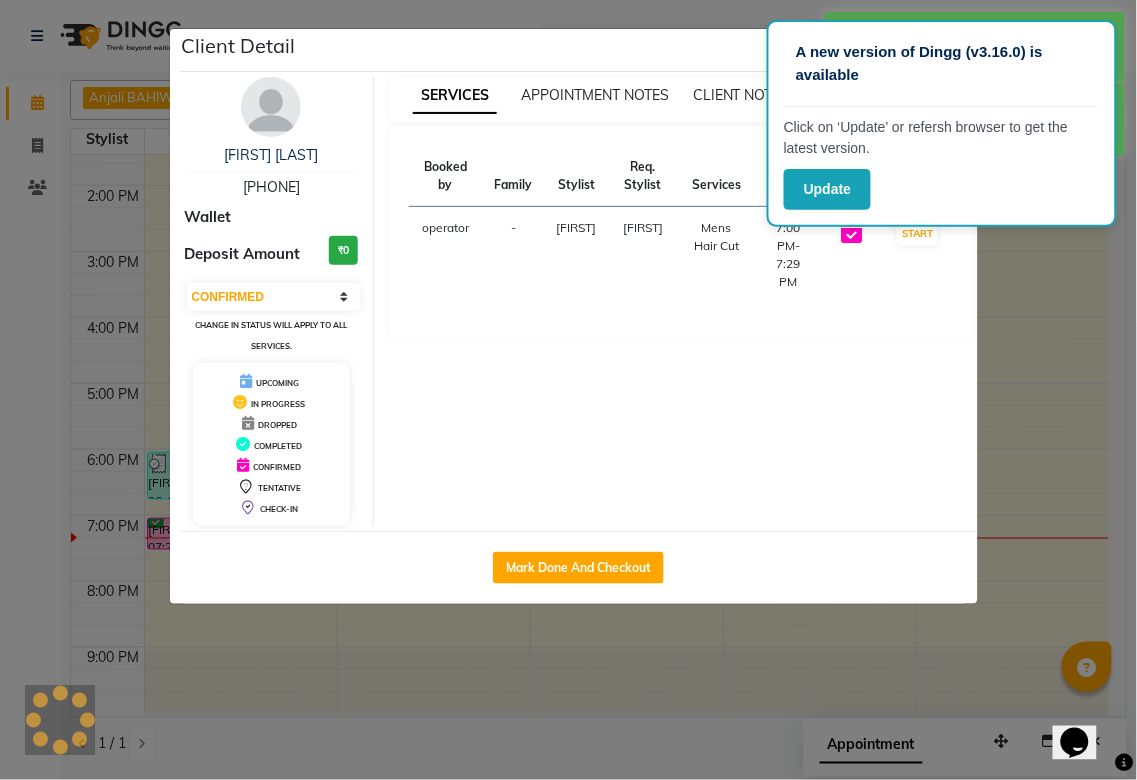 select on "1" 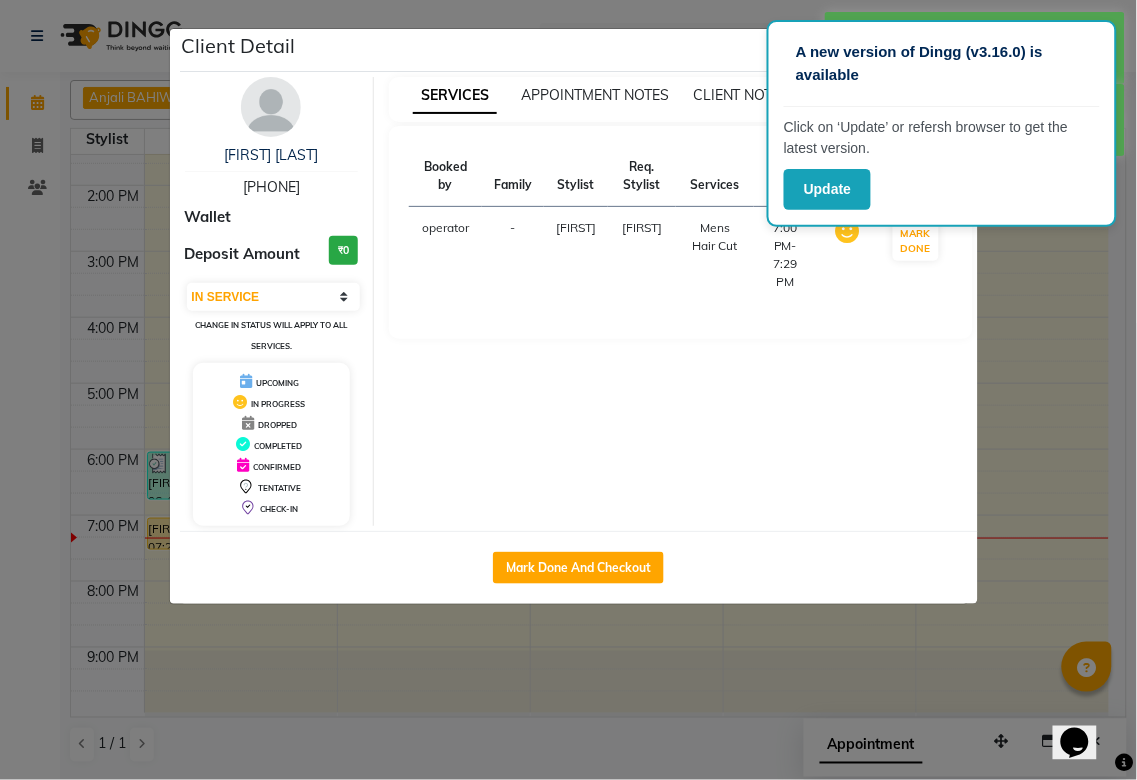 click on "Client Detail [FIRST] [LAST] Wallet Deposit Amount ₹0 Select IN SERVICE CONFIRMED TENTATIVE CHECK IN MARK DONE DROPPED UPCOMING Change in status will apply to all services. UPCOMING IN PROGRESS DROPPED COMPLETED CONFIRMED TENTATIVE CHECK-IN SERVICES APPOINTMENT NOTES CLIENT NOTES CONSUMPTION Booked by Family Stylist Req. Stylist Services Time Status operator - [FIRST] [FIRST] Mens Hair Cut 7:00 PM-7:29 PM MARK DONE Mark Done And Checkout" 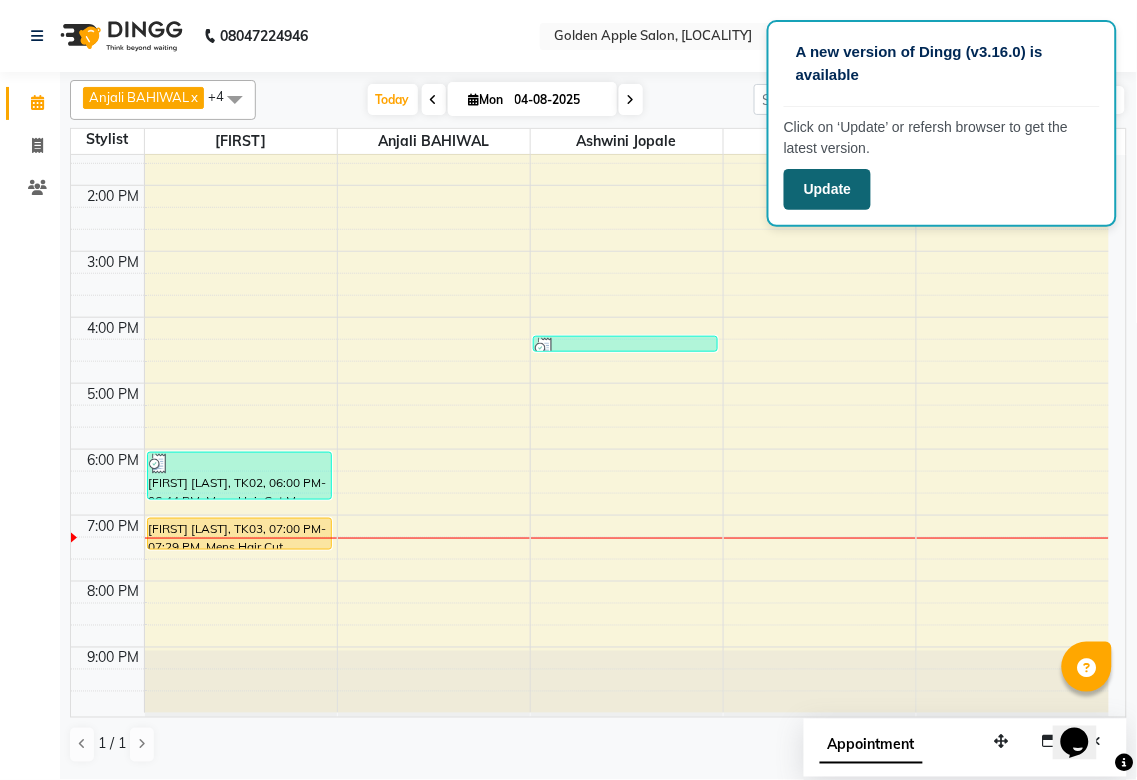 click on "Update" 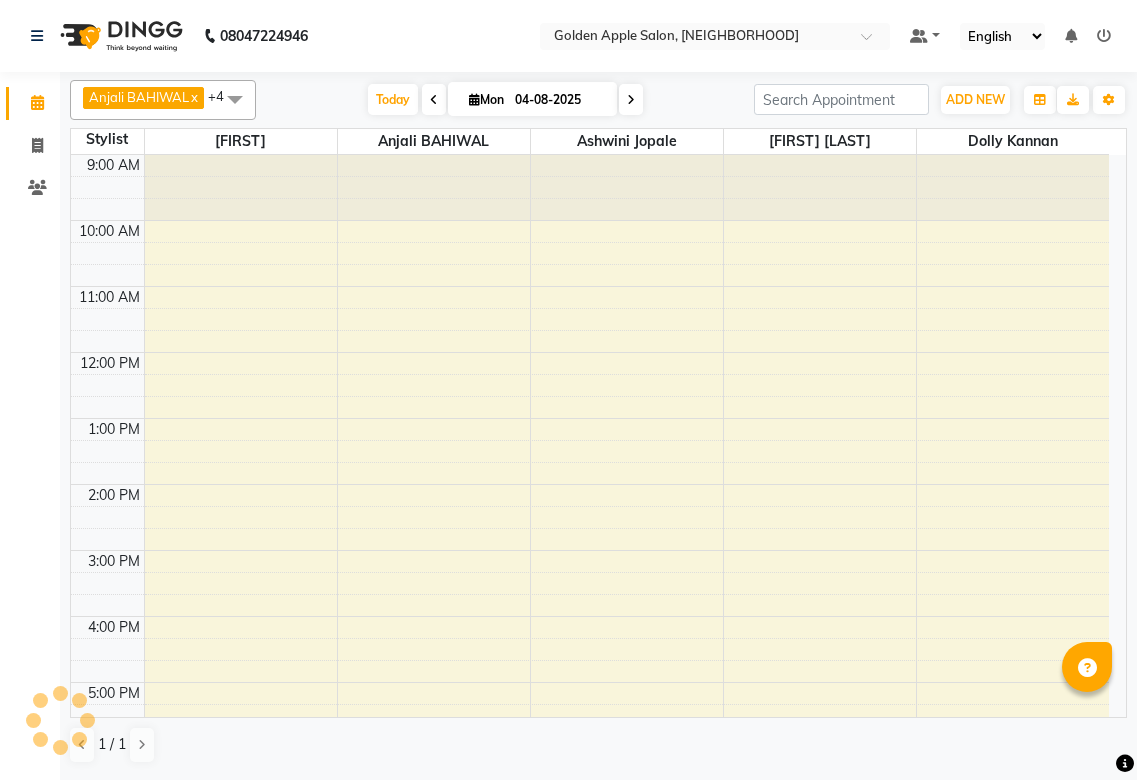 scroll, scrollTop: 0, scrollLeft: 0, axis: both 